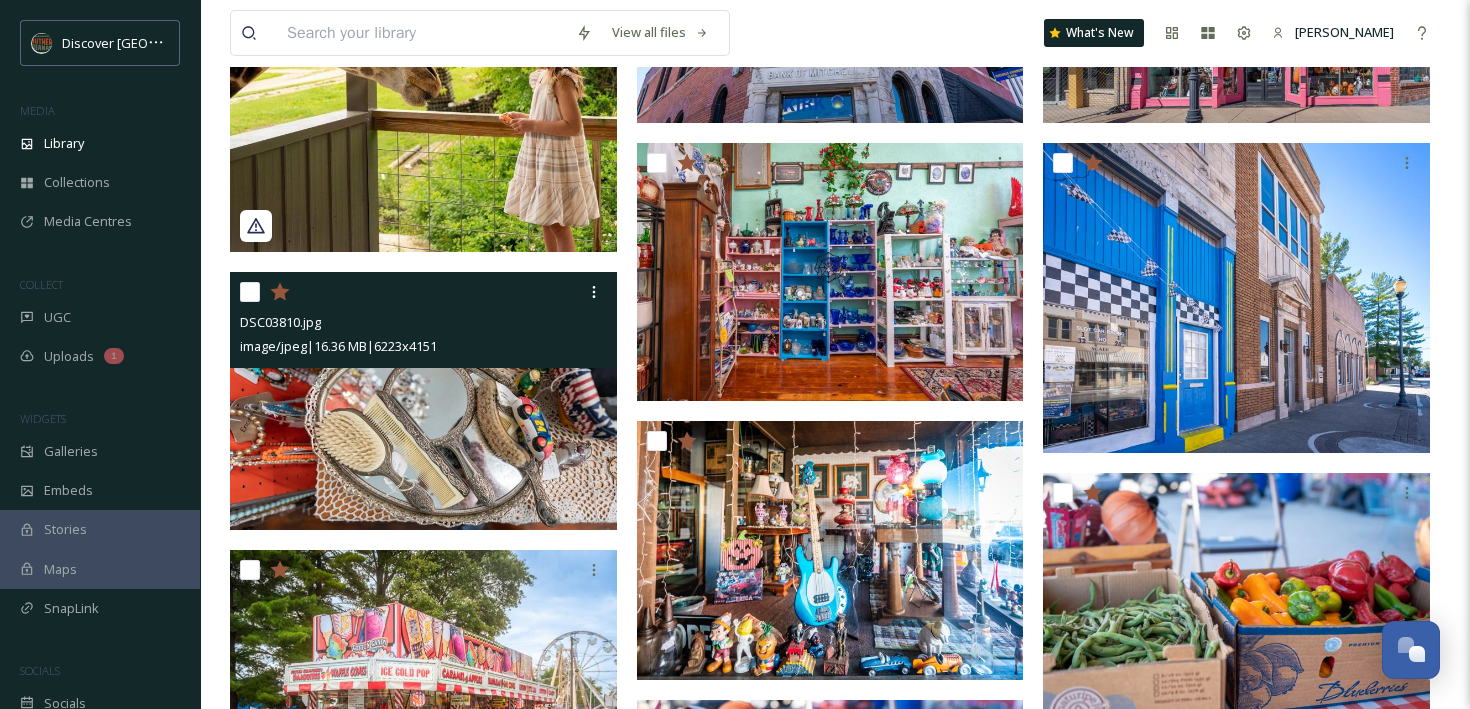 scroll, scrollTop: 381, scrollLeft: 0, axis: vertical 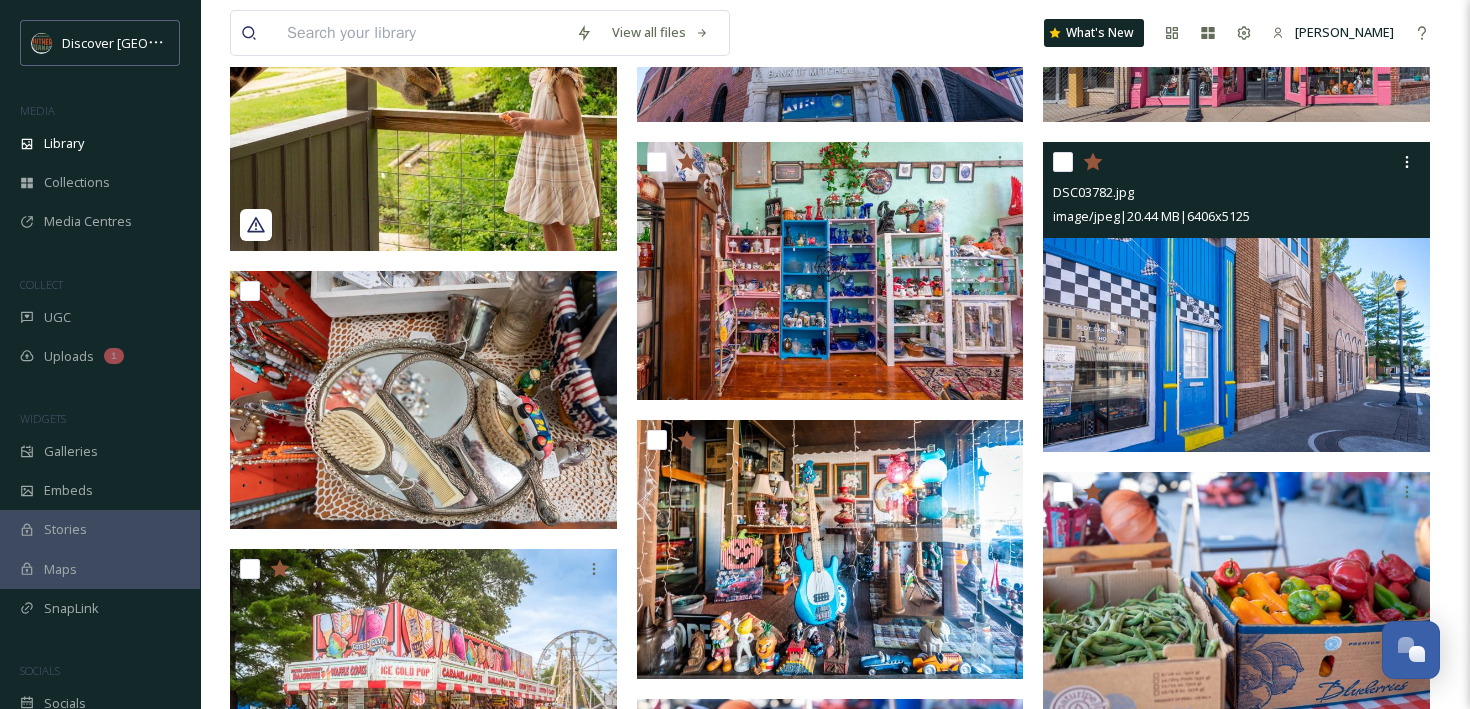 click at bounding box center (1236, 297) 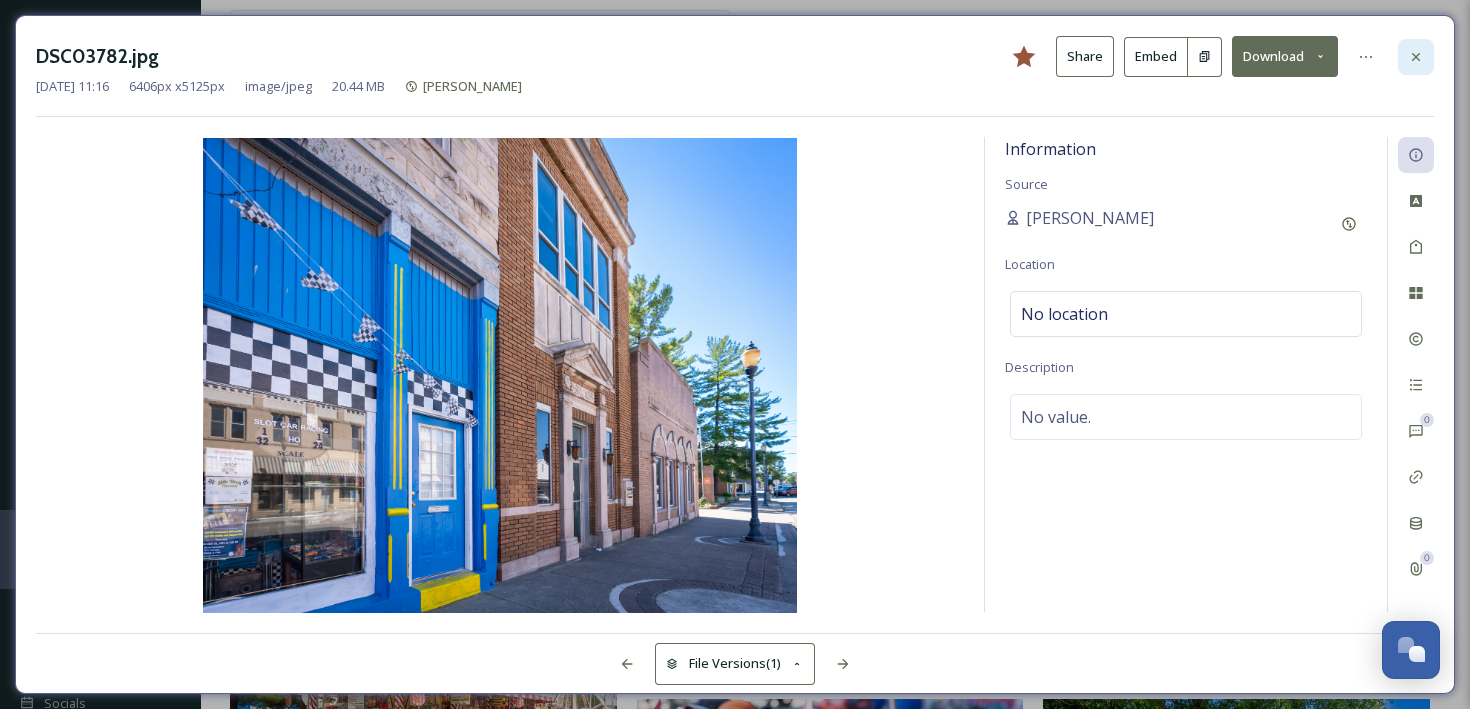 click at bounding box center (1416, 57) 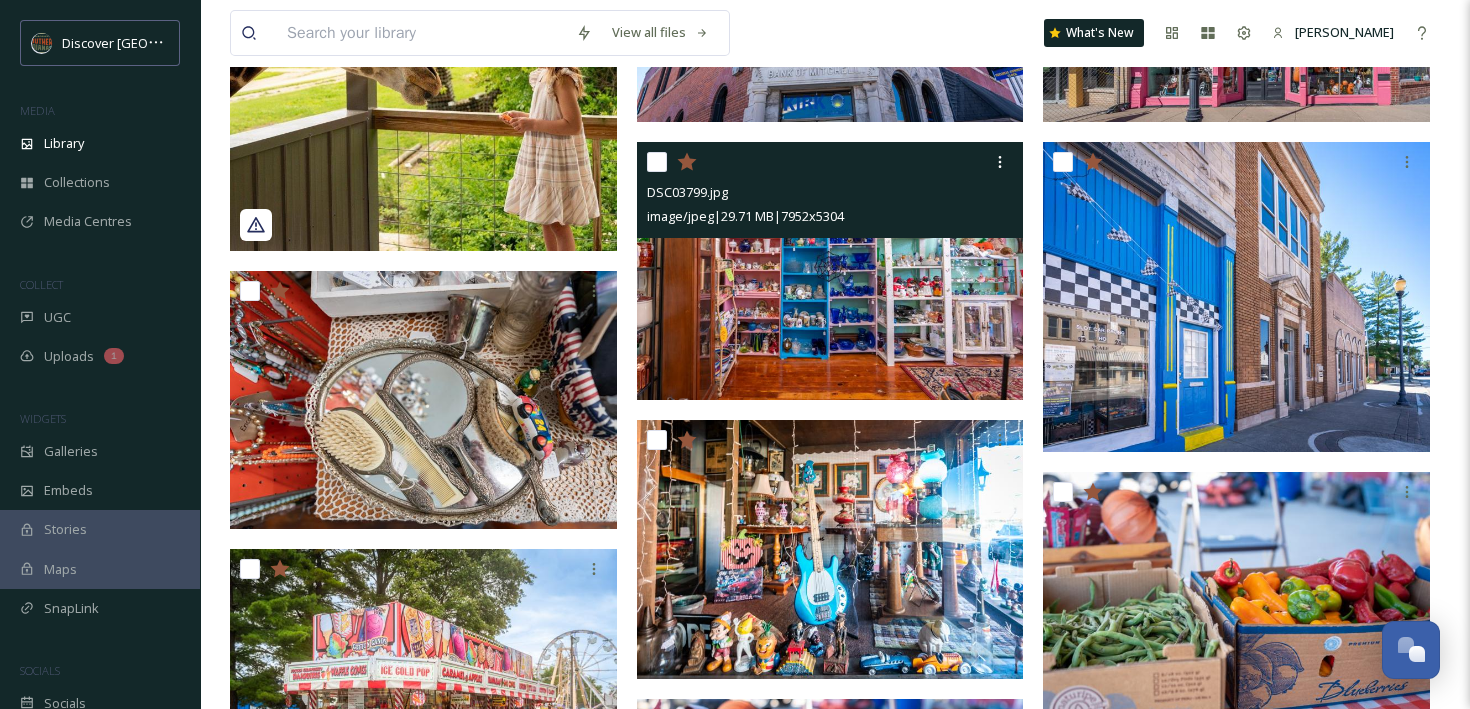 click at bounding box center [830, 271] 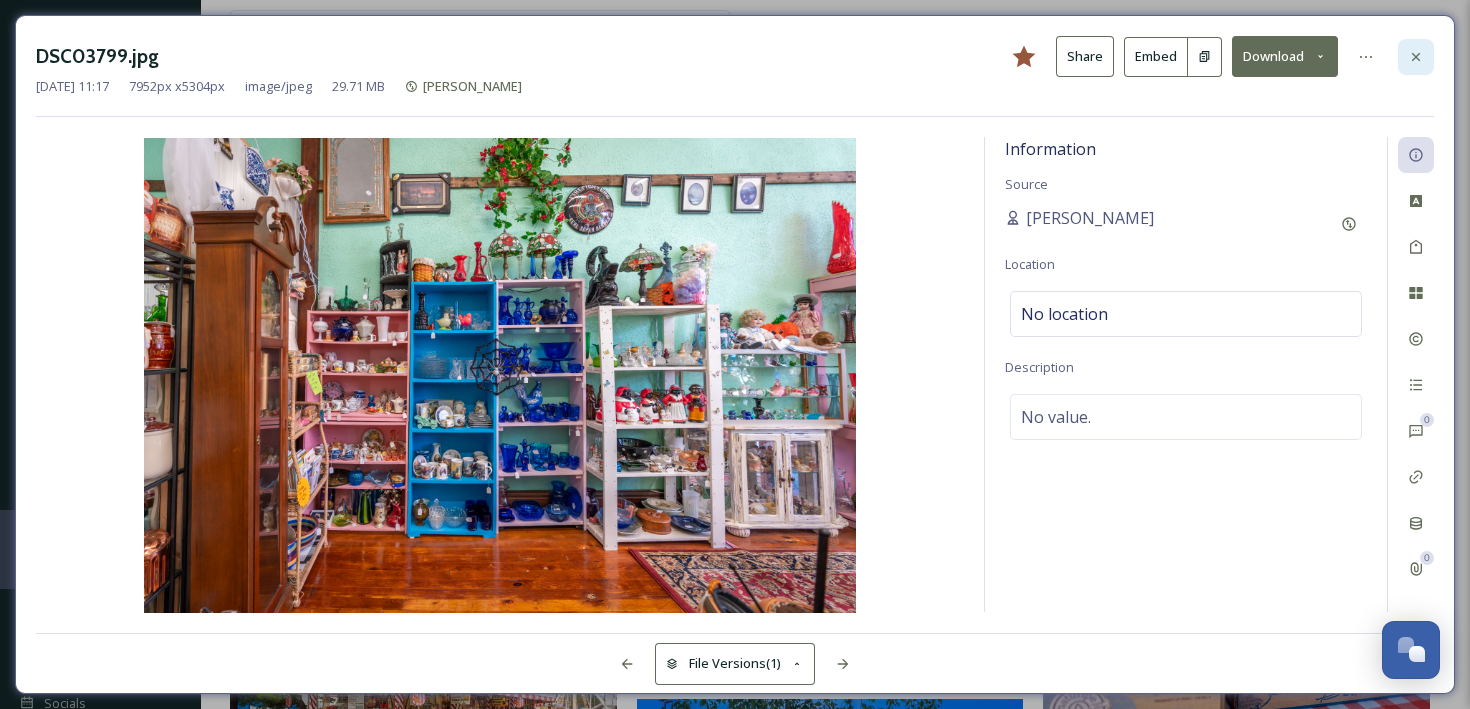 click 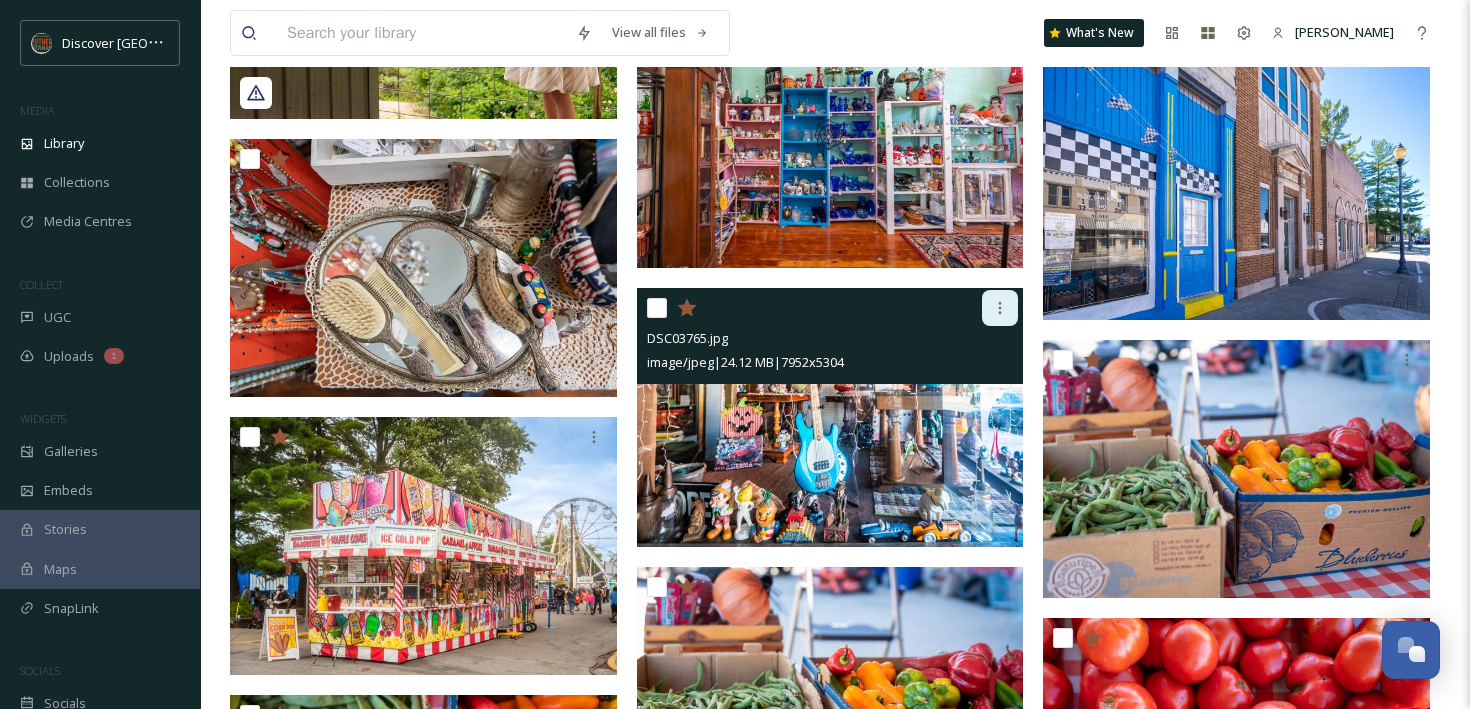 scroll, scrollTop: 548, scrollLeft: 0, axis: vertical 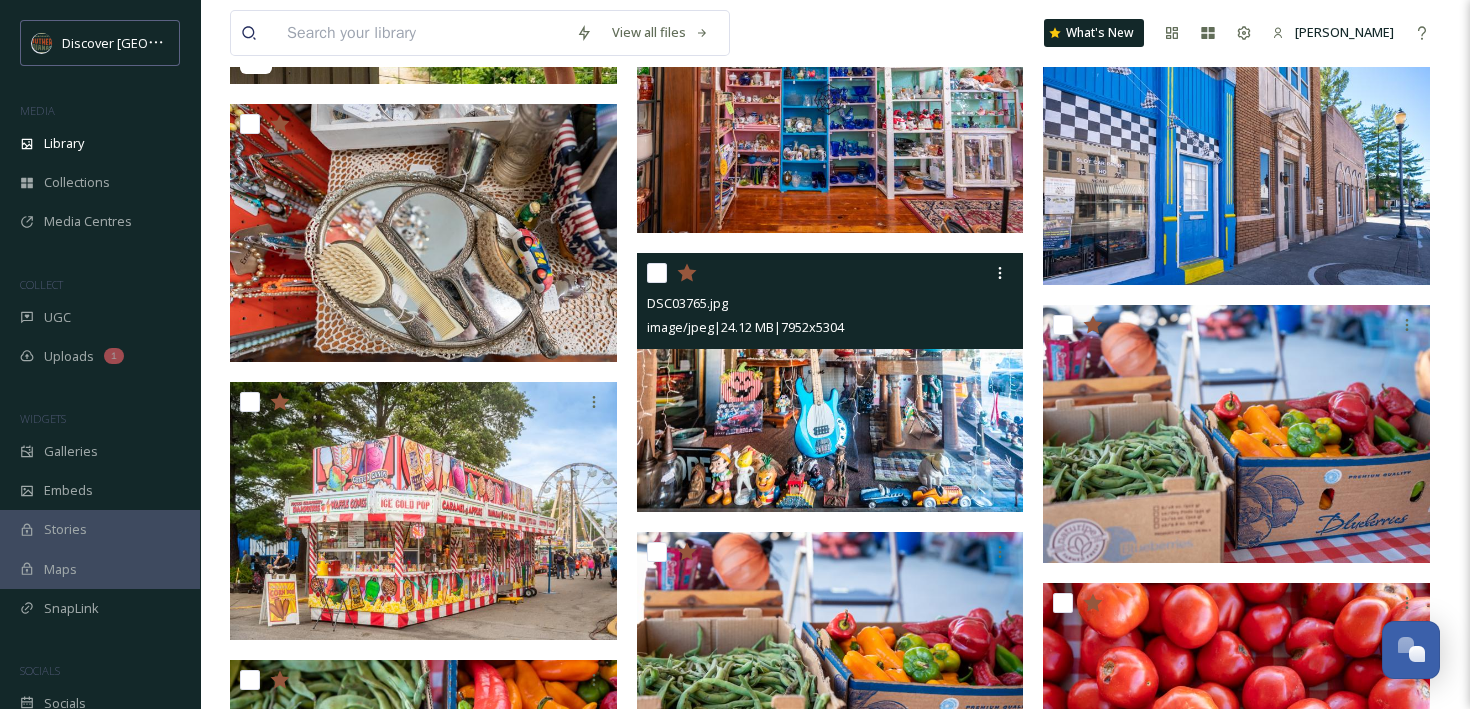 click at bounding box center (830, 382) 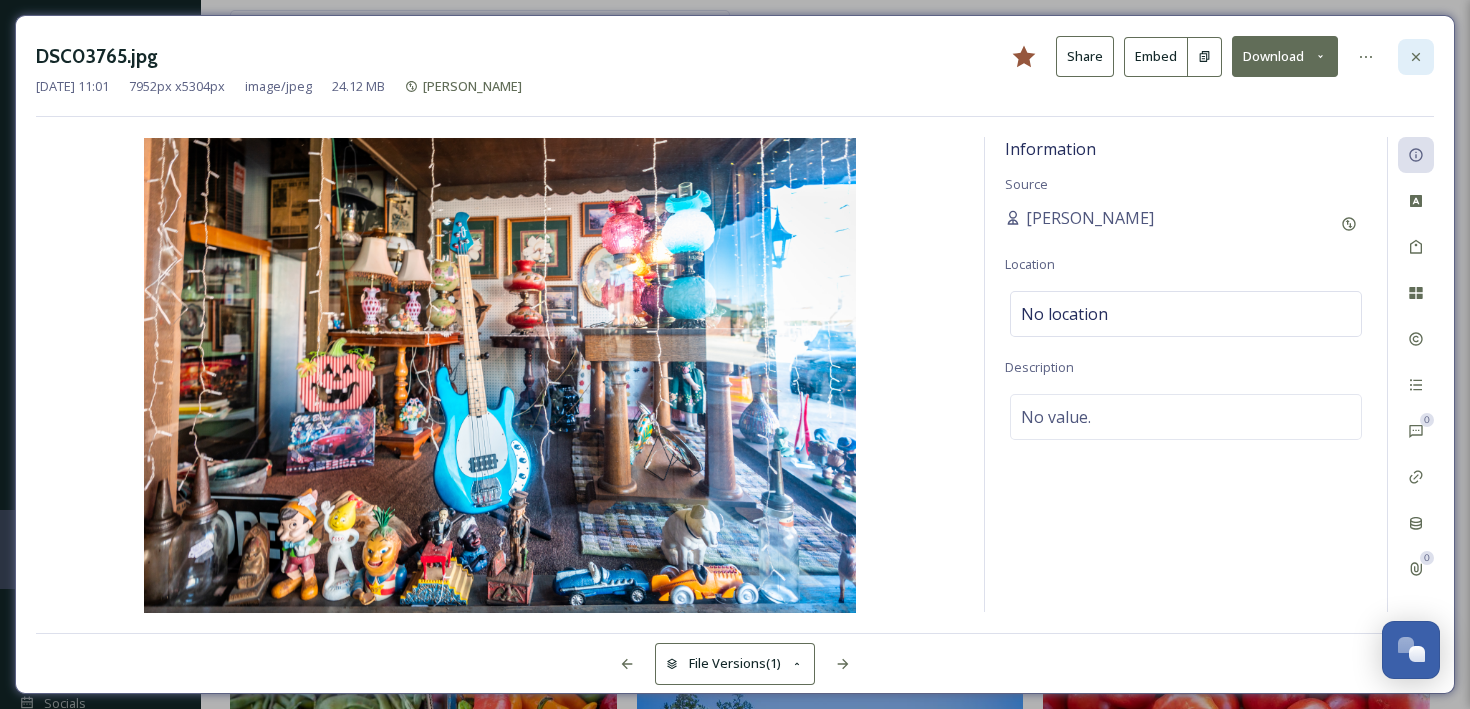click 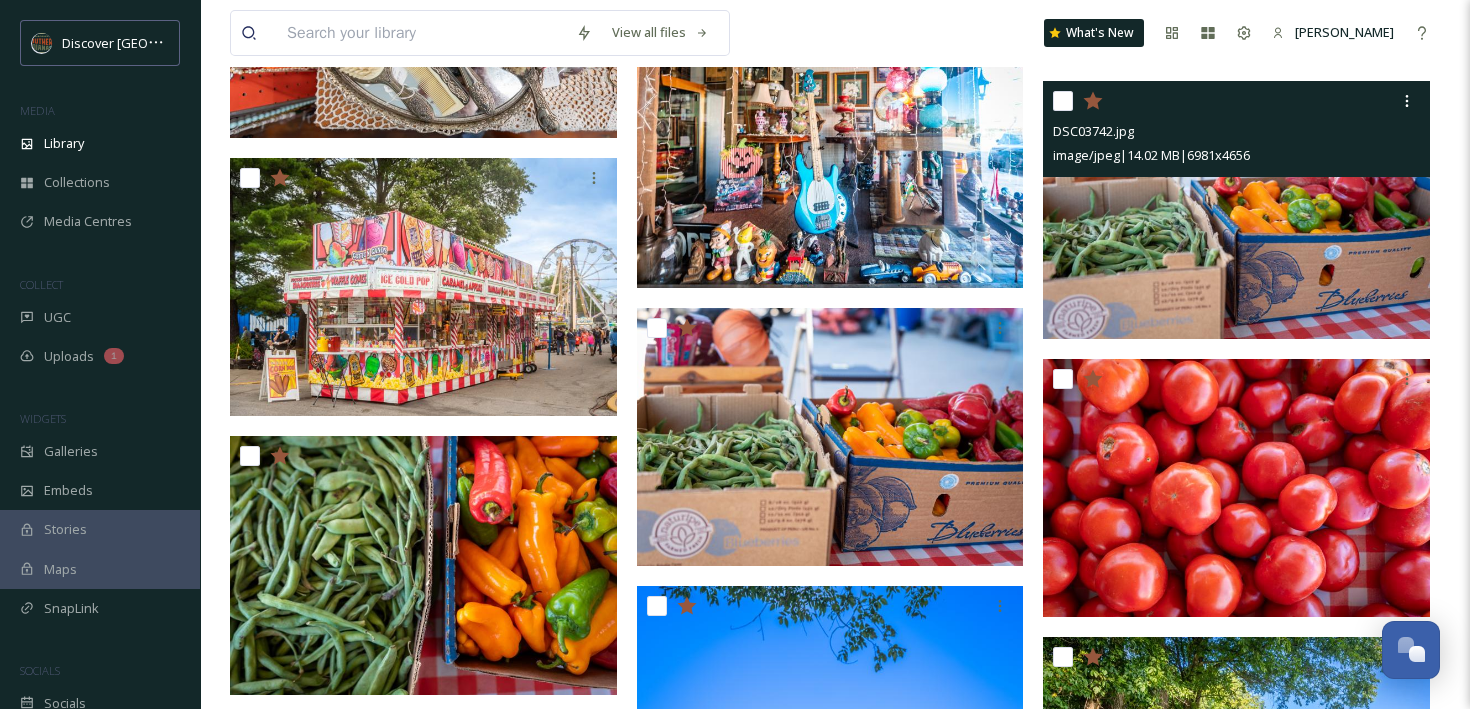 scroll, scrollTop: 869, scrollLeft: 0, axis: vertical 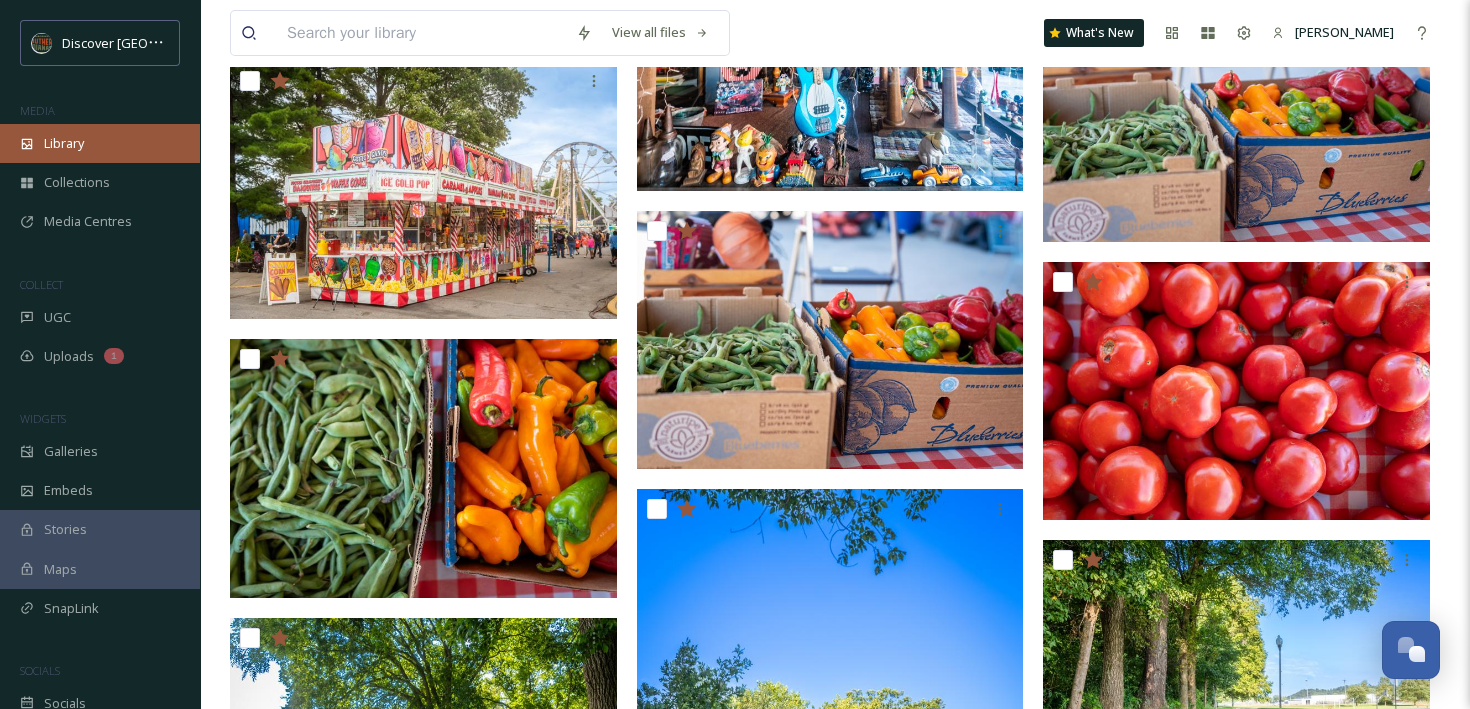 click on "Library" at bounding box center [64, 143] 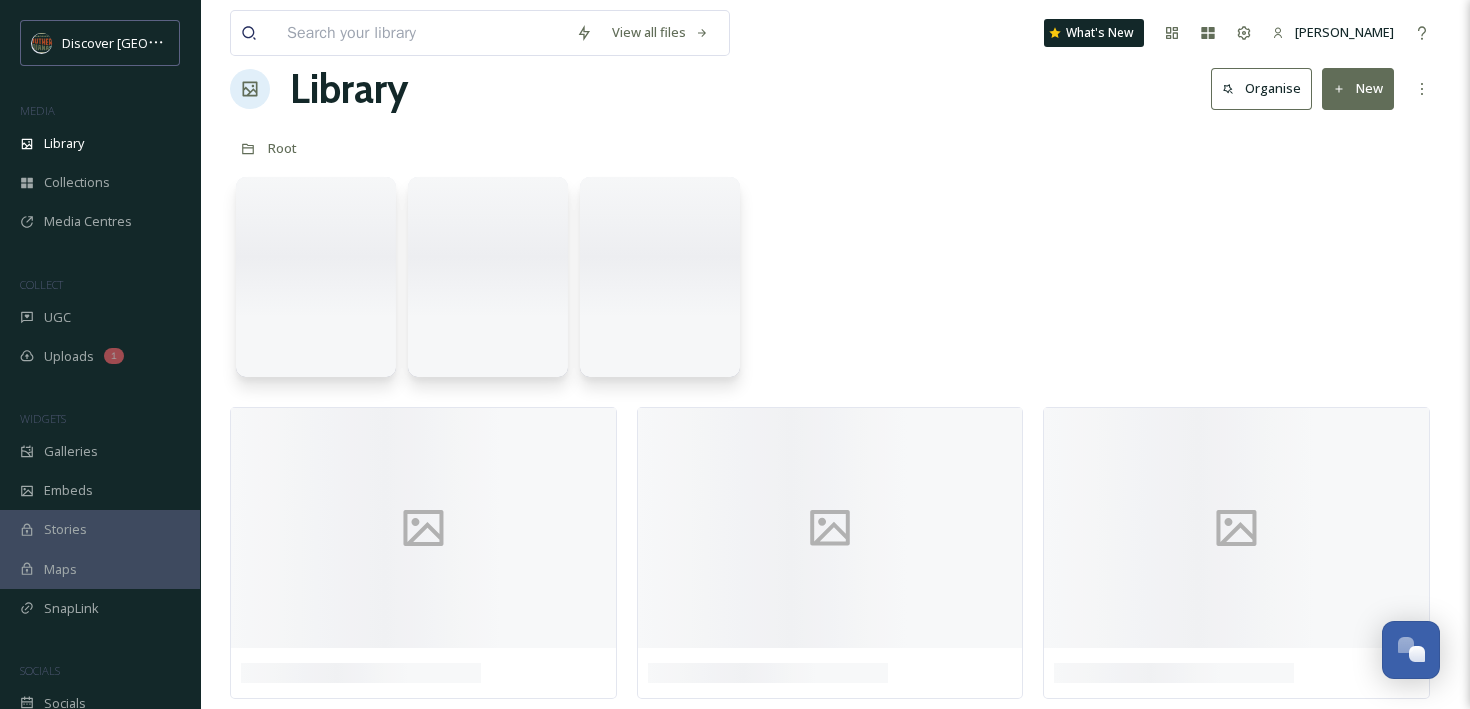 scroll, scrollTop: 0, scrollLeft: 0, axis: both 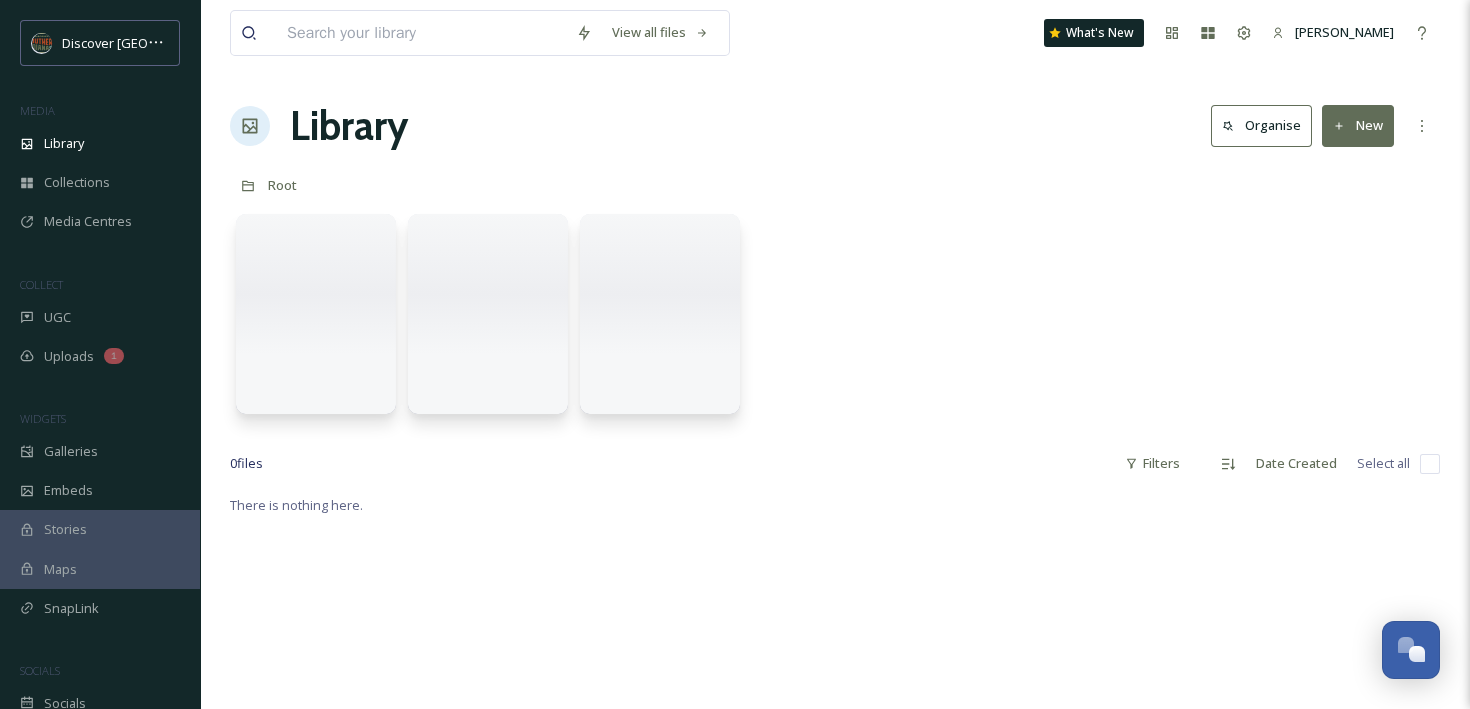 click at bounding box center [421, 33] 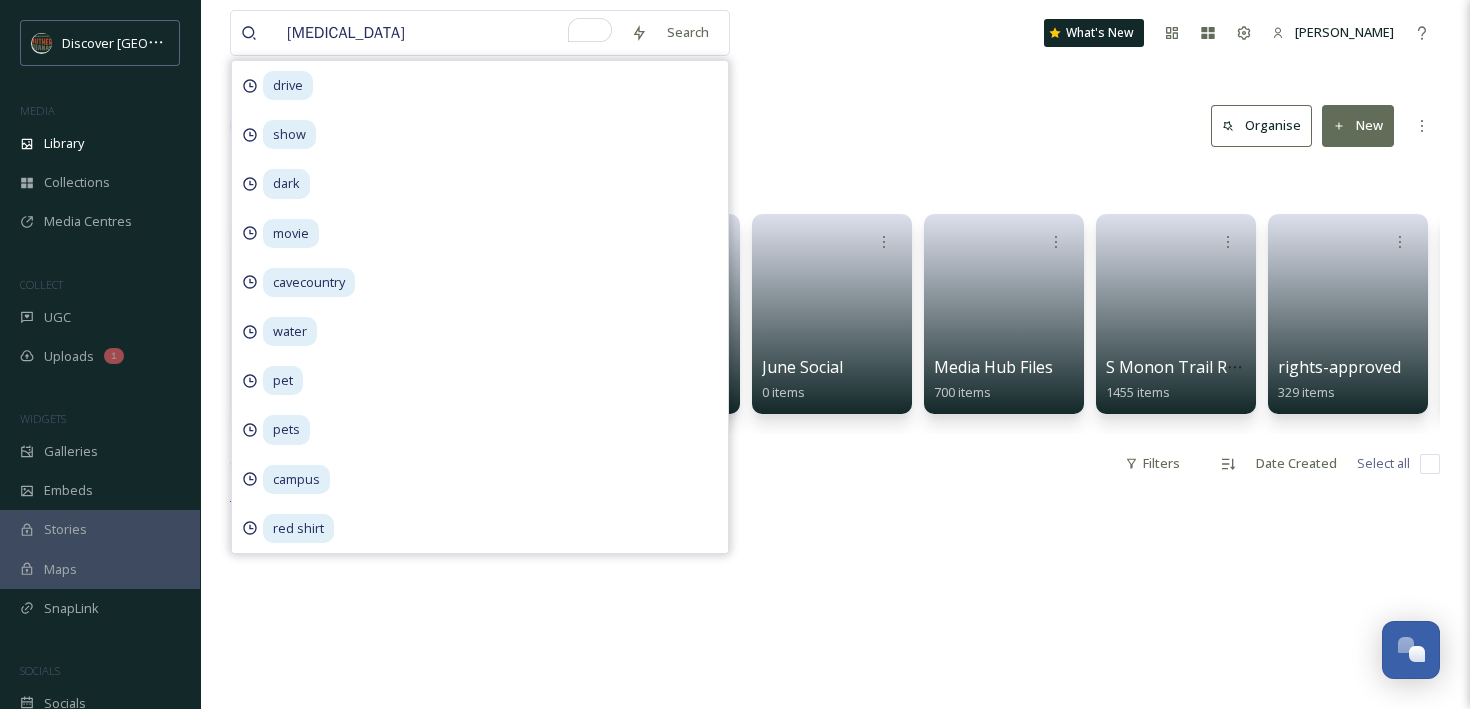 type on "relax" 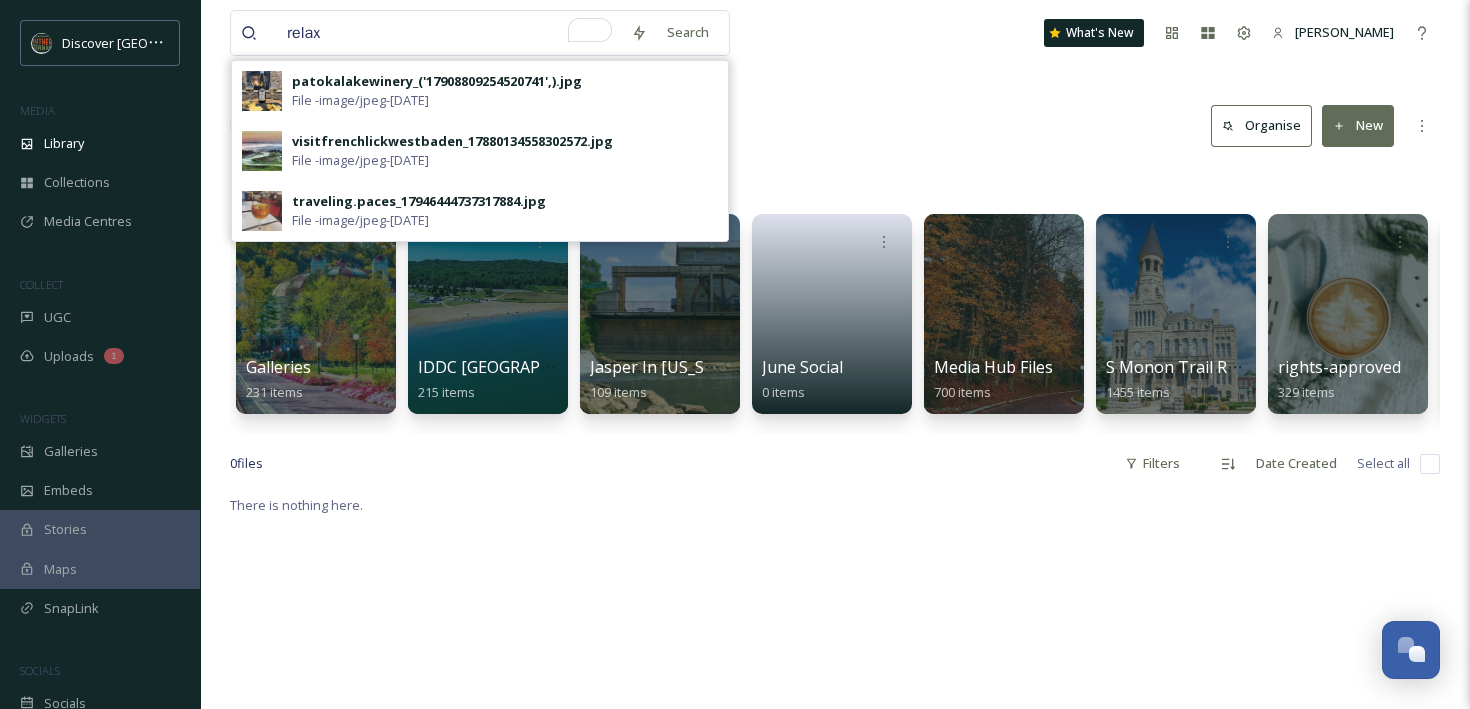 type 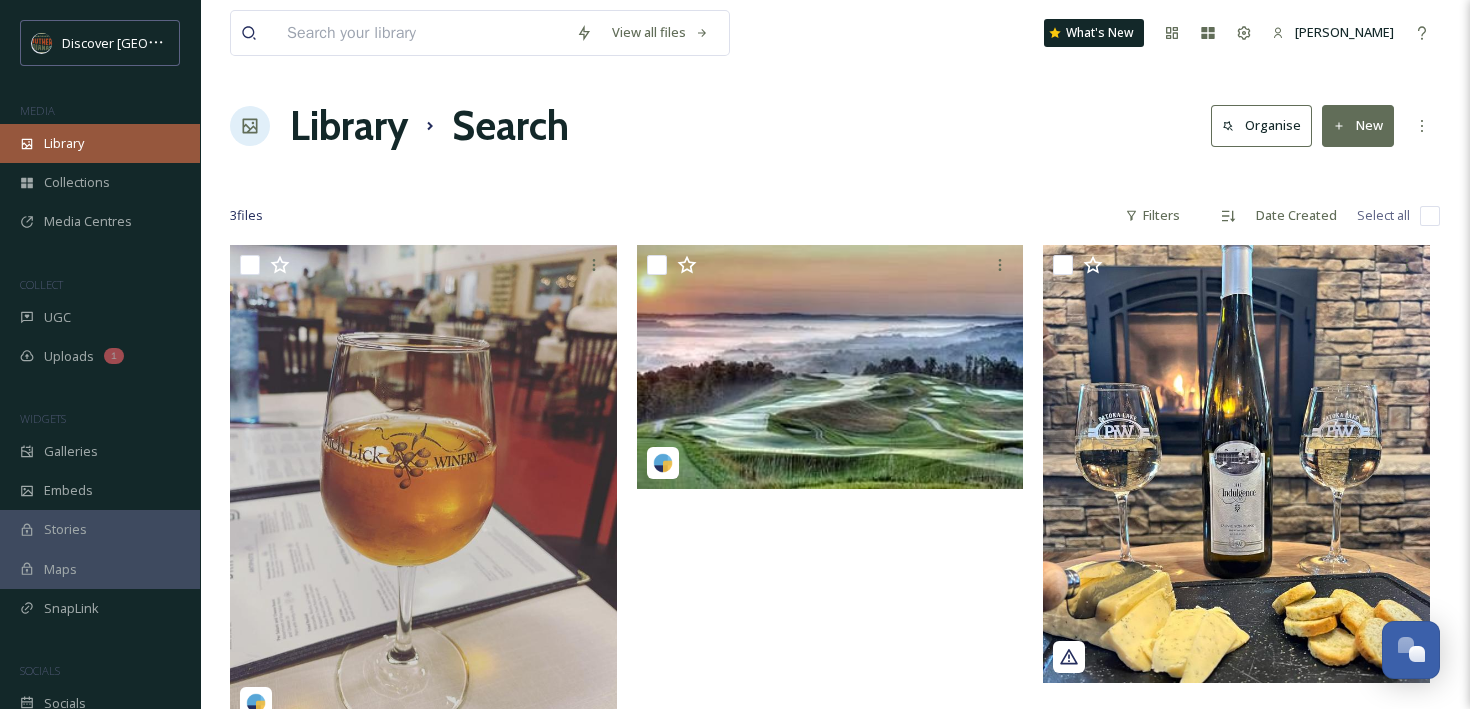 click on "Library" at bounding box center [64, 143] 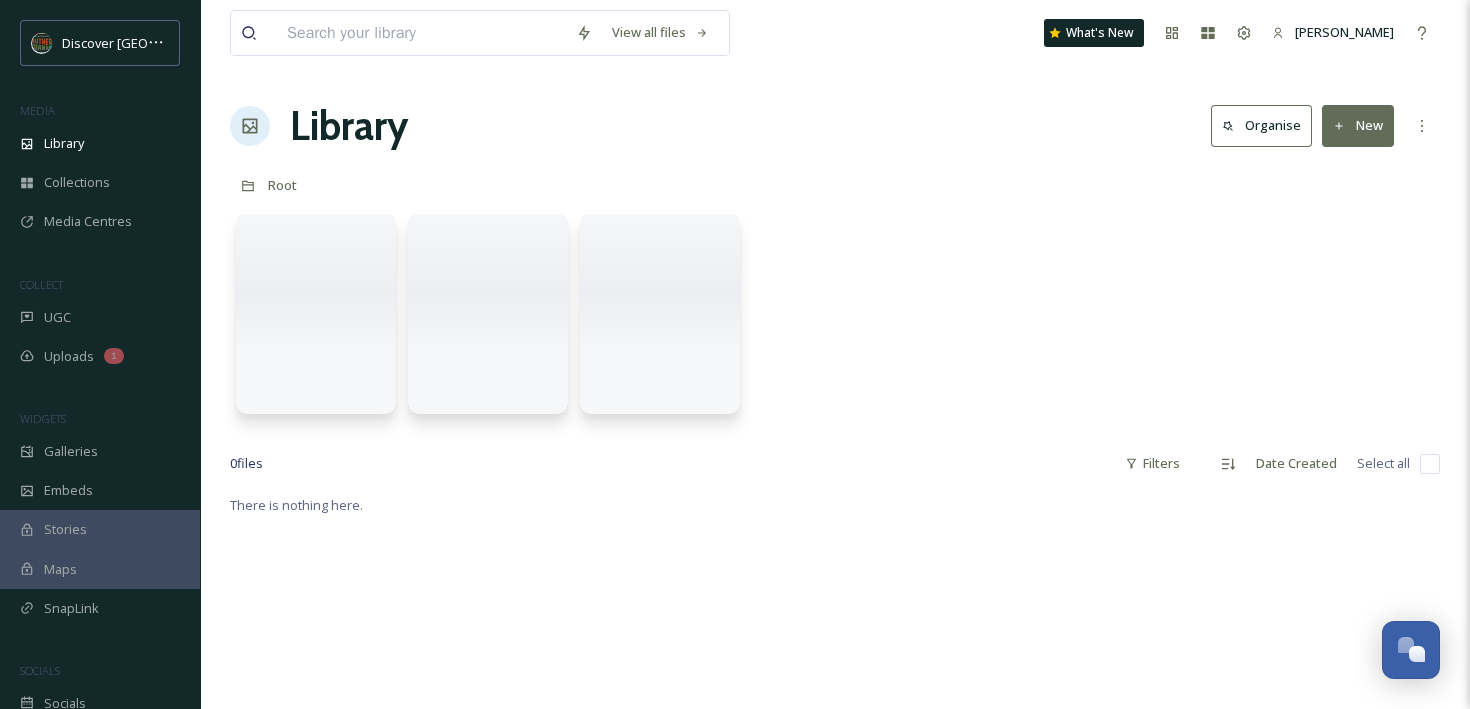 click at bounding box center [421, 33] 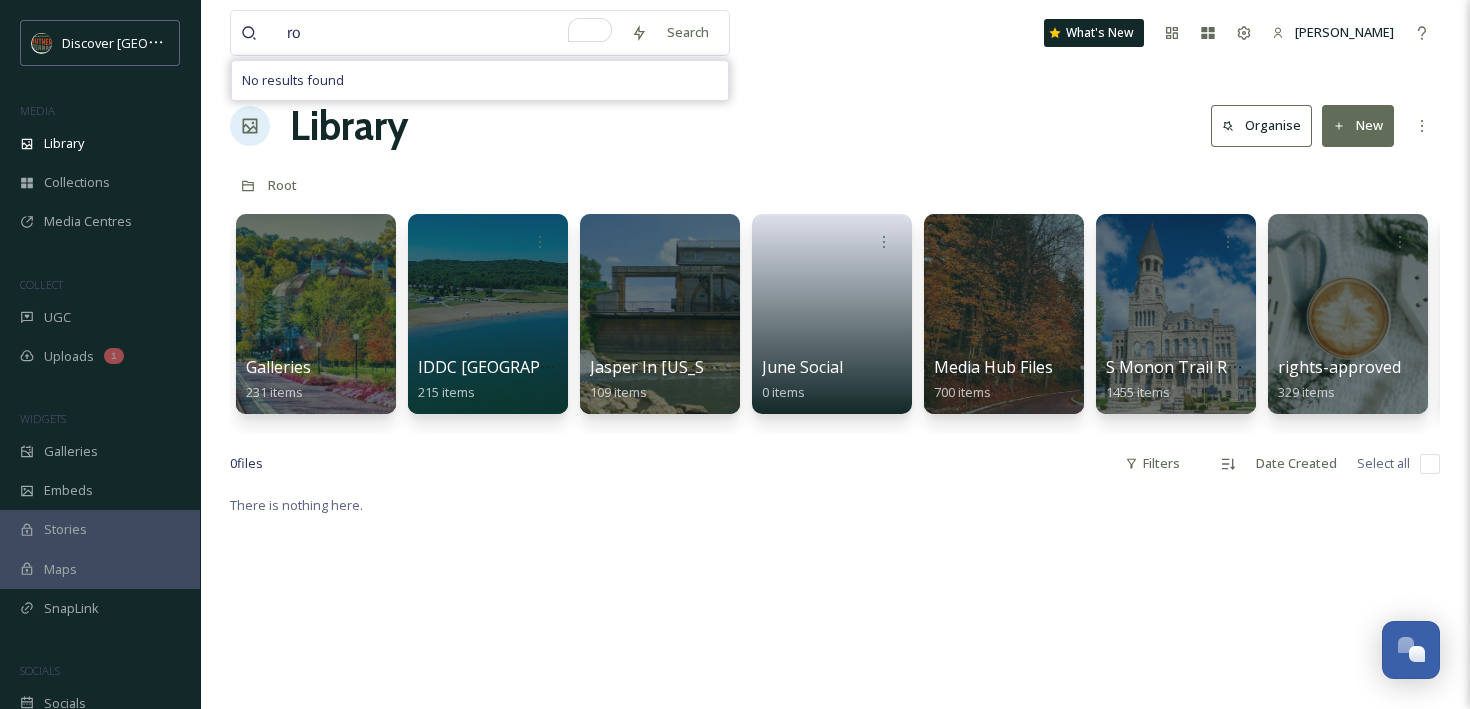 type on "r" 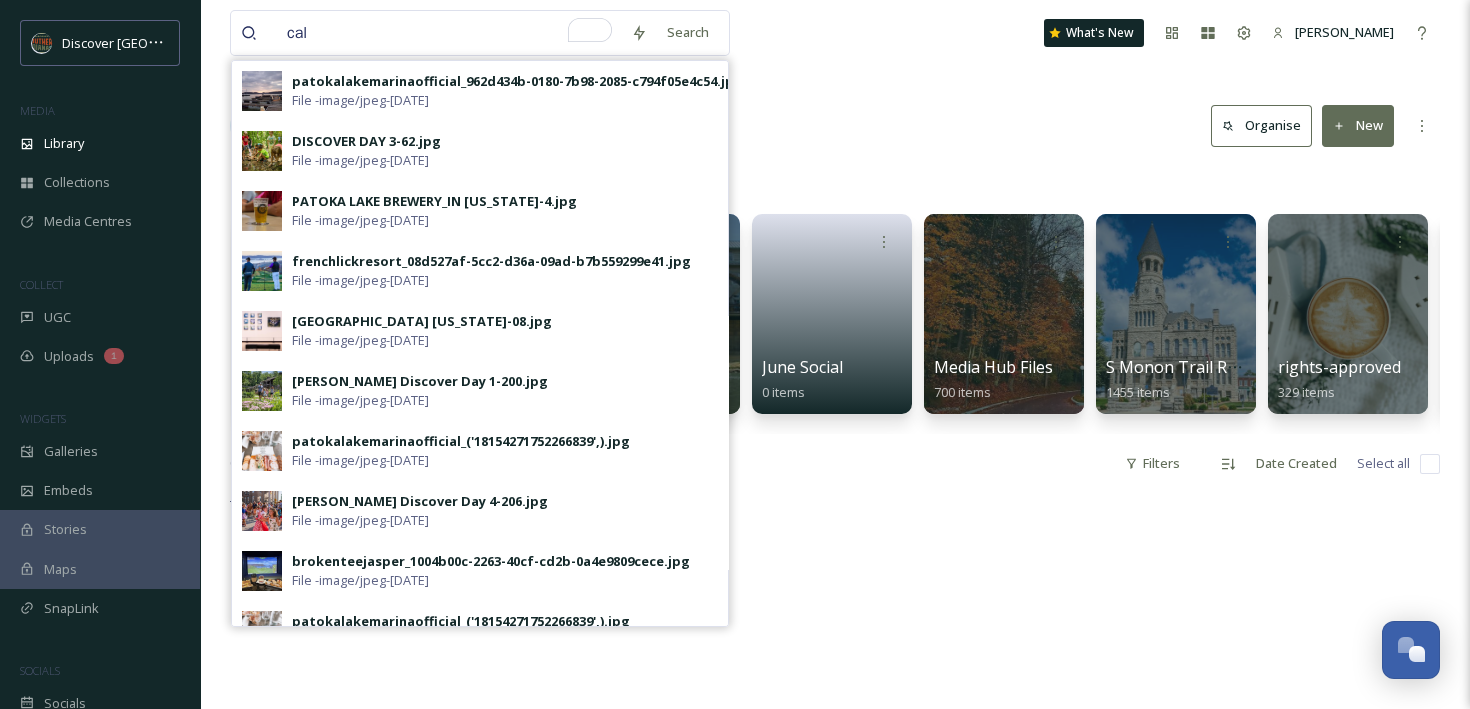 type on "calm" 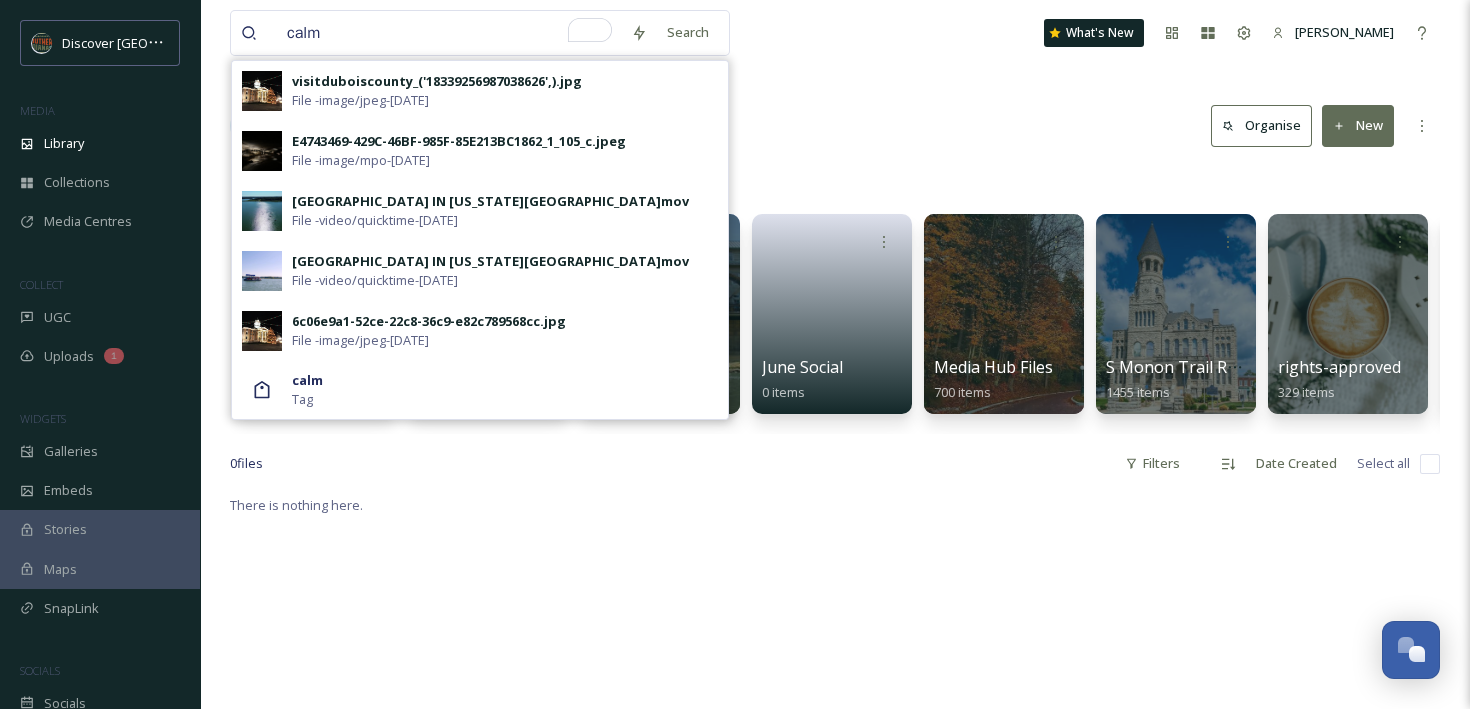 type 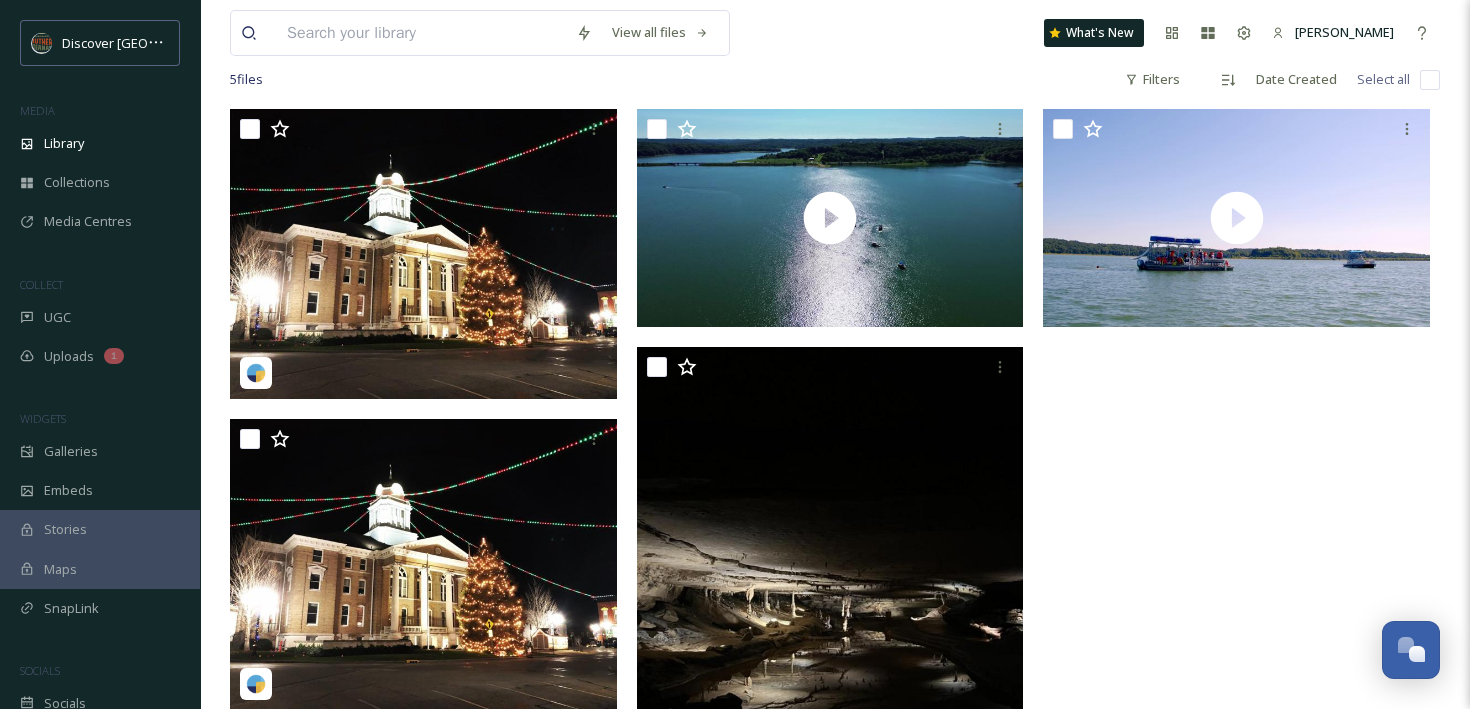 scroll, scrollTop: 0, scrollLeft: 0, axis: both 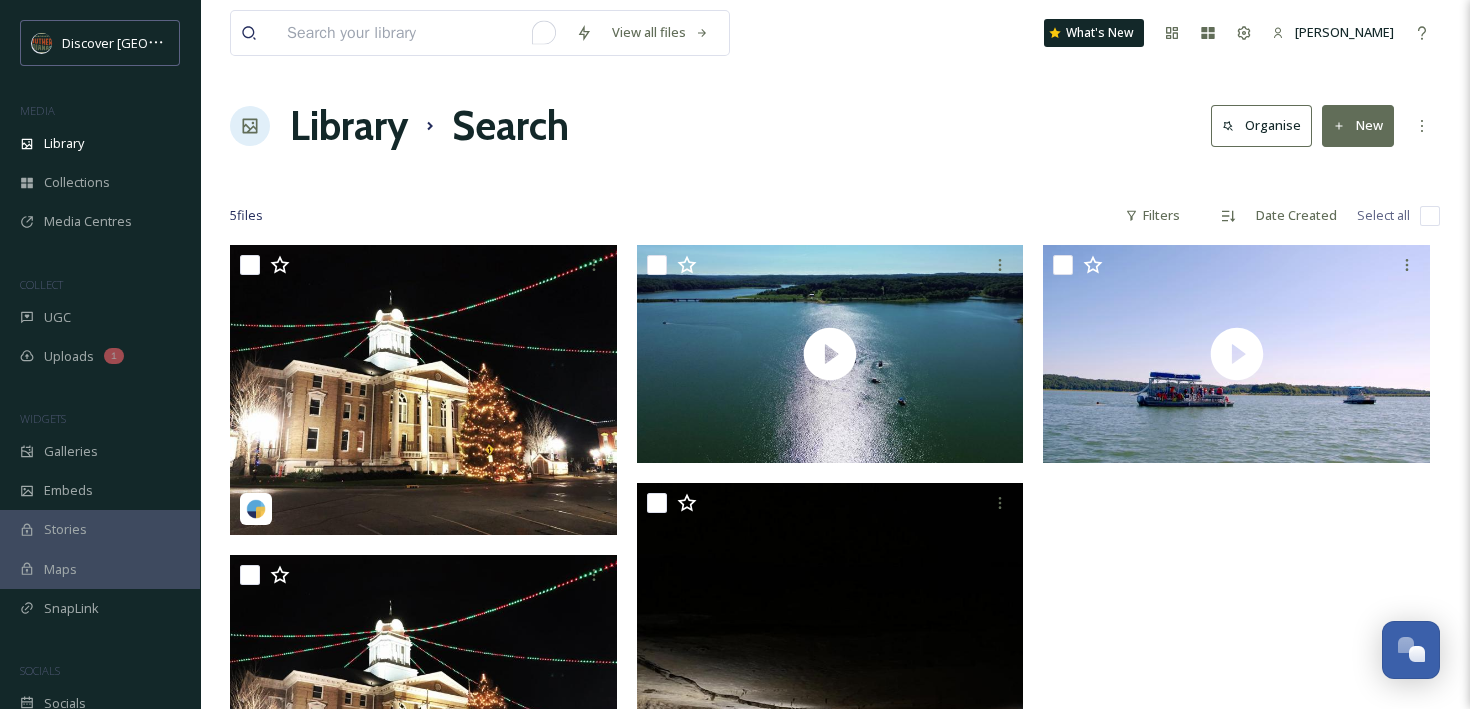 click at bounding box center (421, 33) 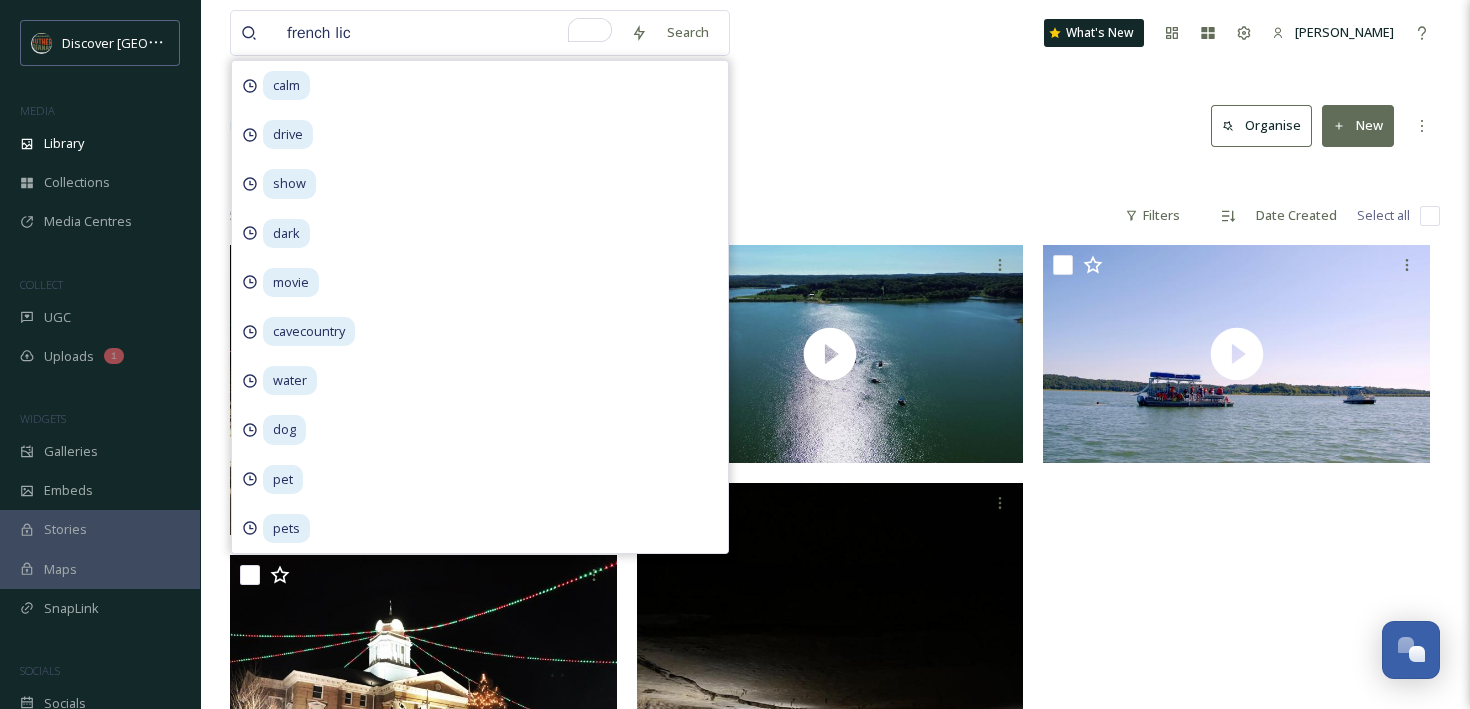 type on "french lick" 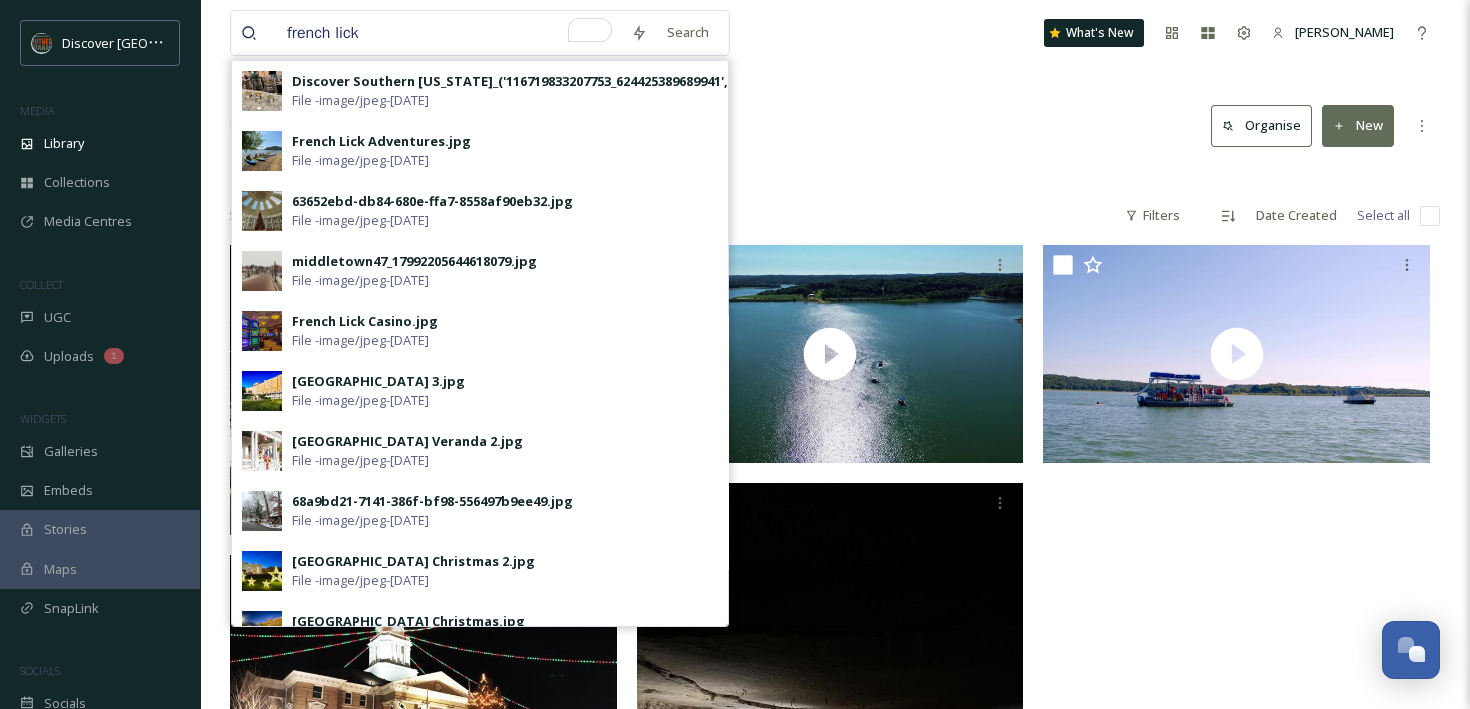 type 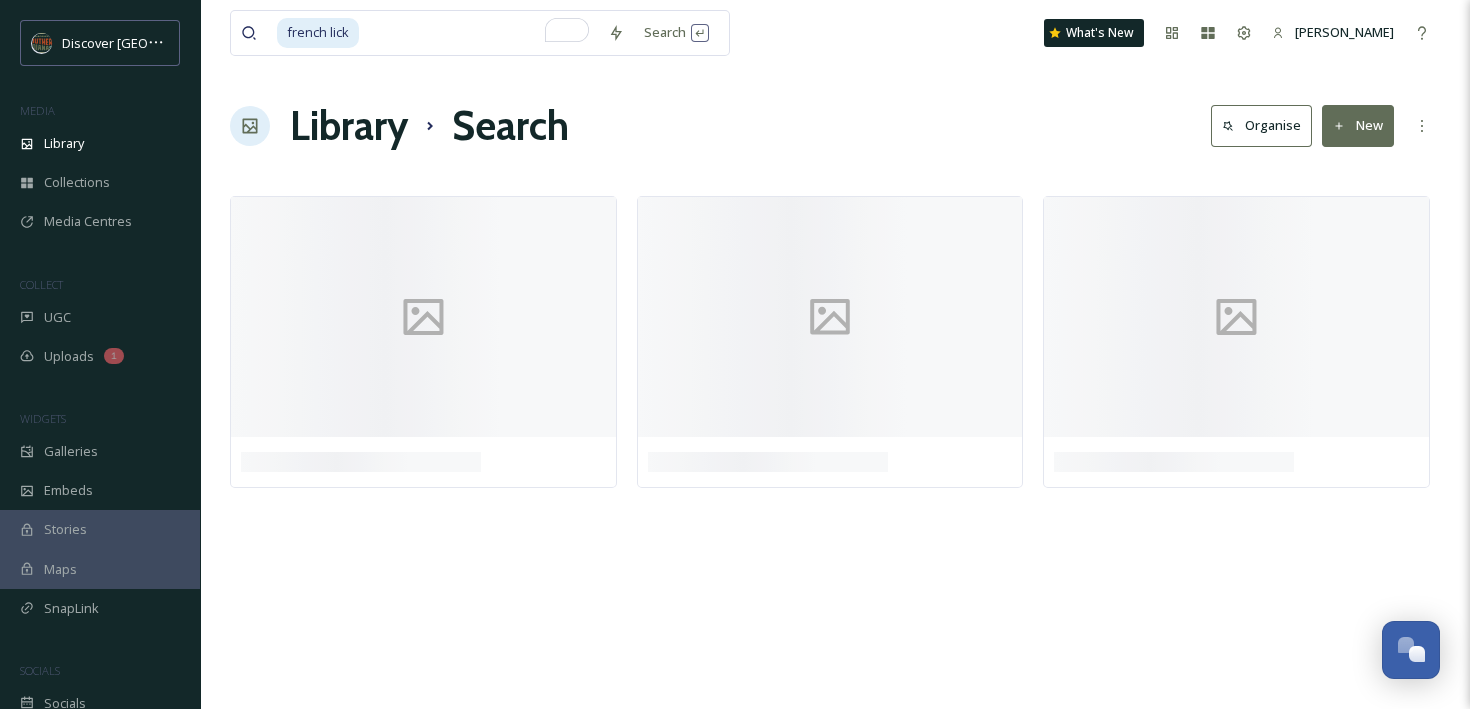 click on "french lick Search What's New [PERSON_NAME]" at bounding box center [835, 33] 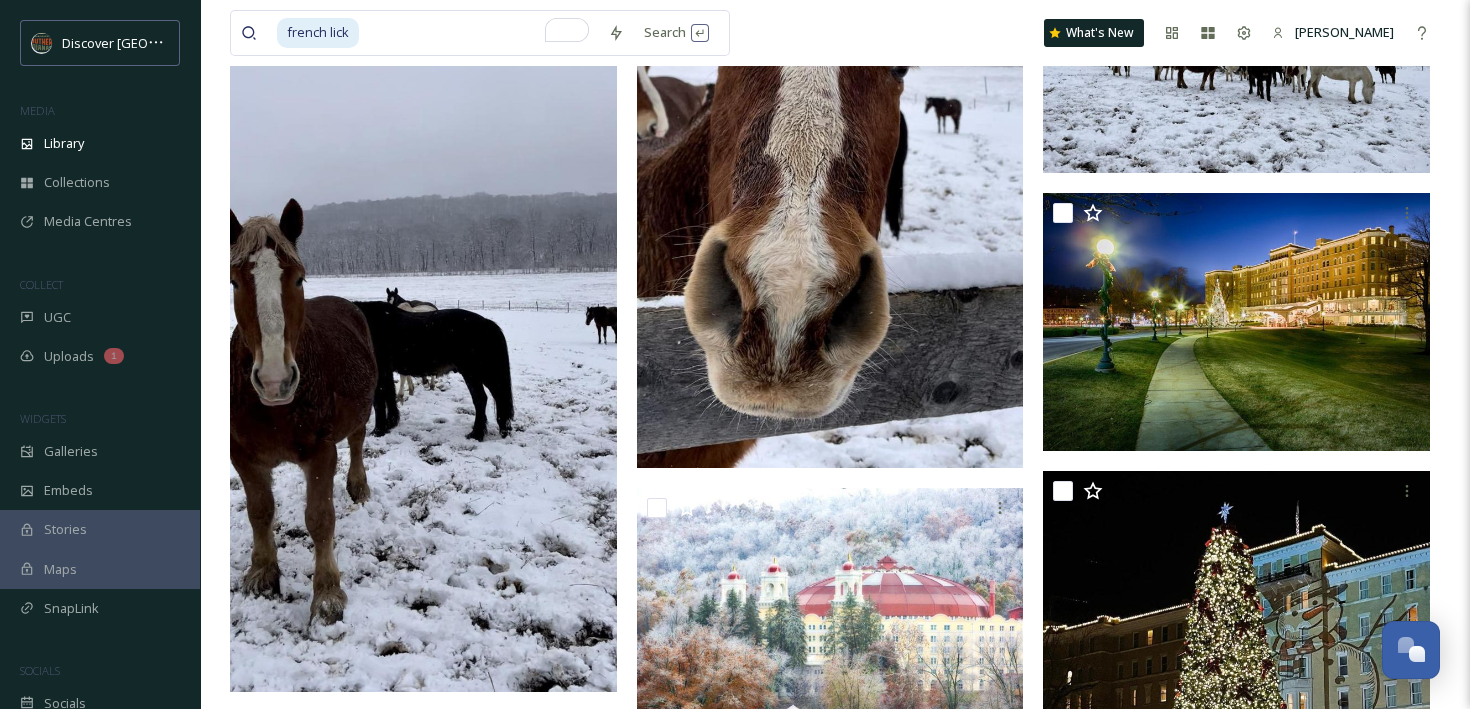 scroll, scrollTop: 0, scrollLeft: 0, axis: both 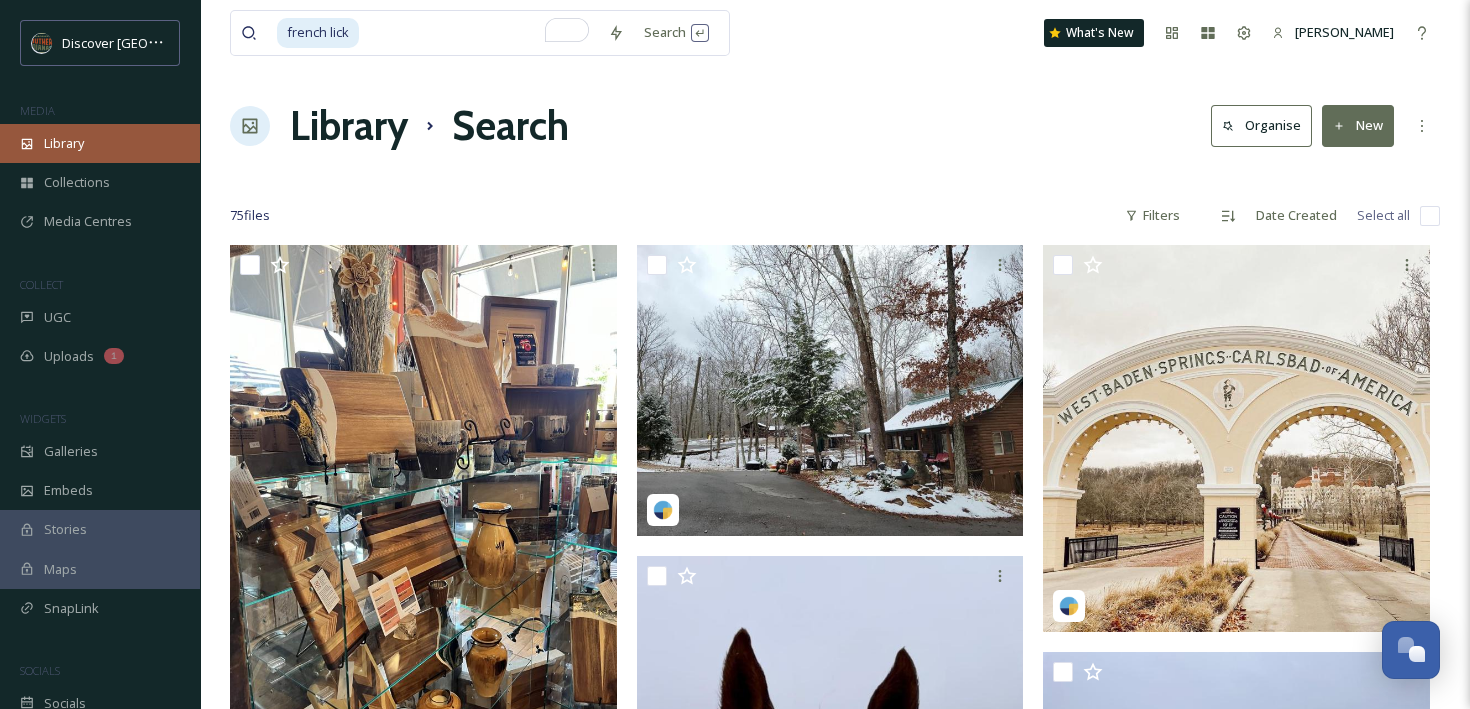 click on "Library" at bounding box center (64, 143) 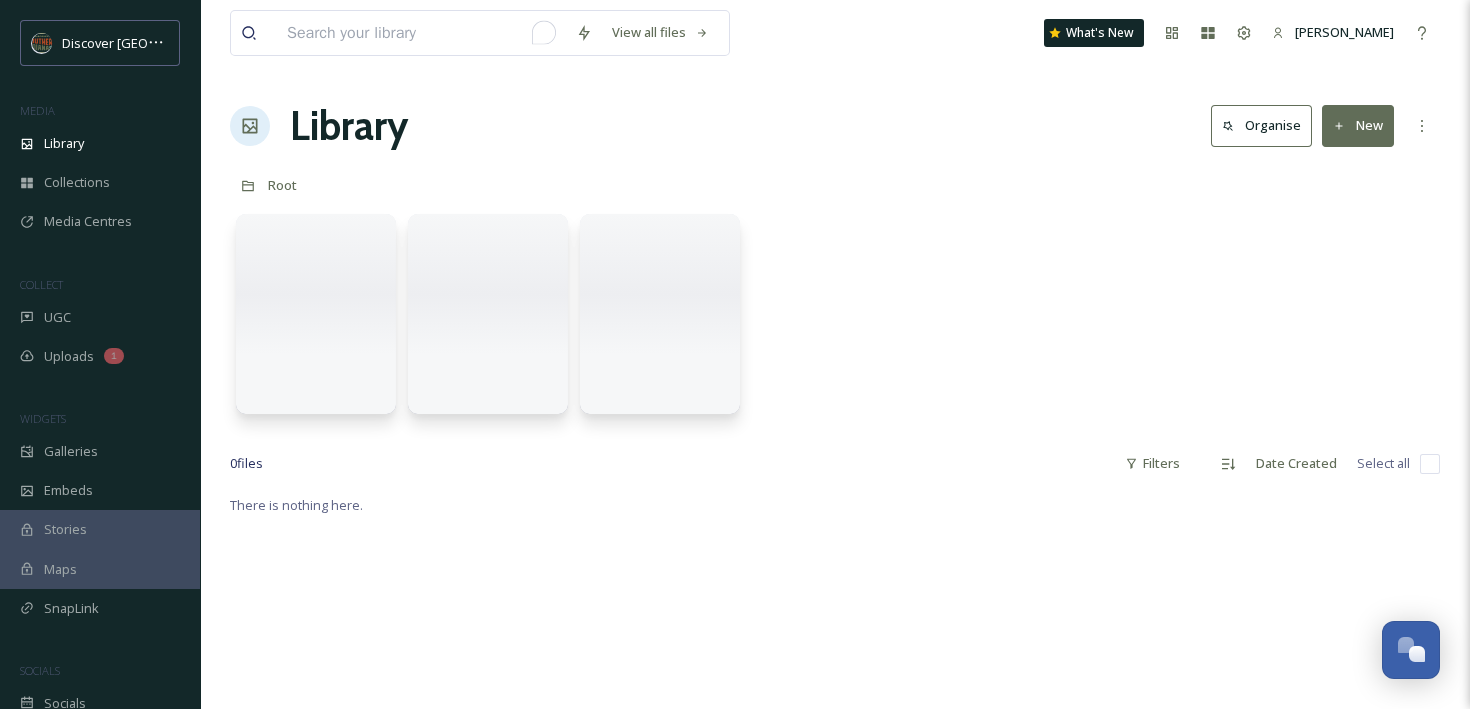 click at bounding box center (421, 33) 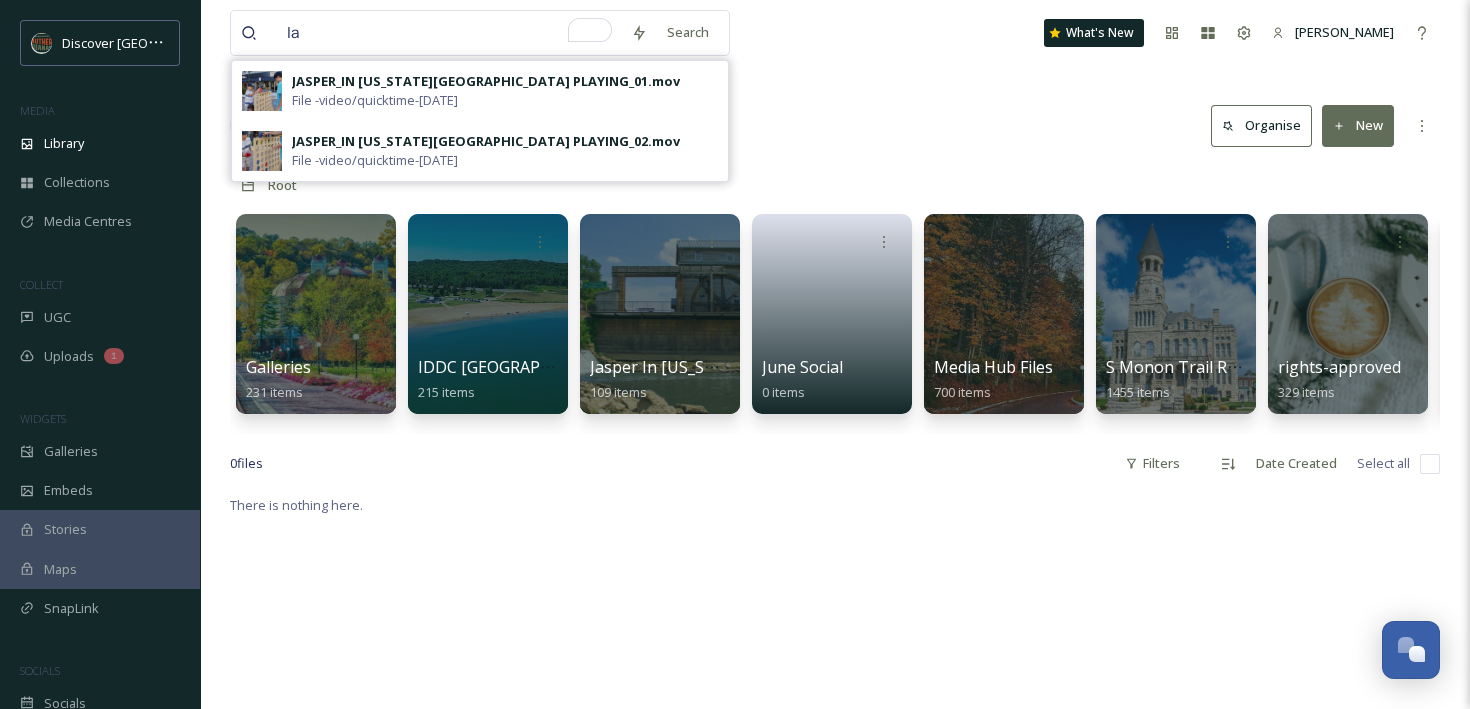 type on "l" 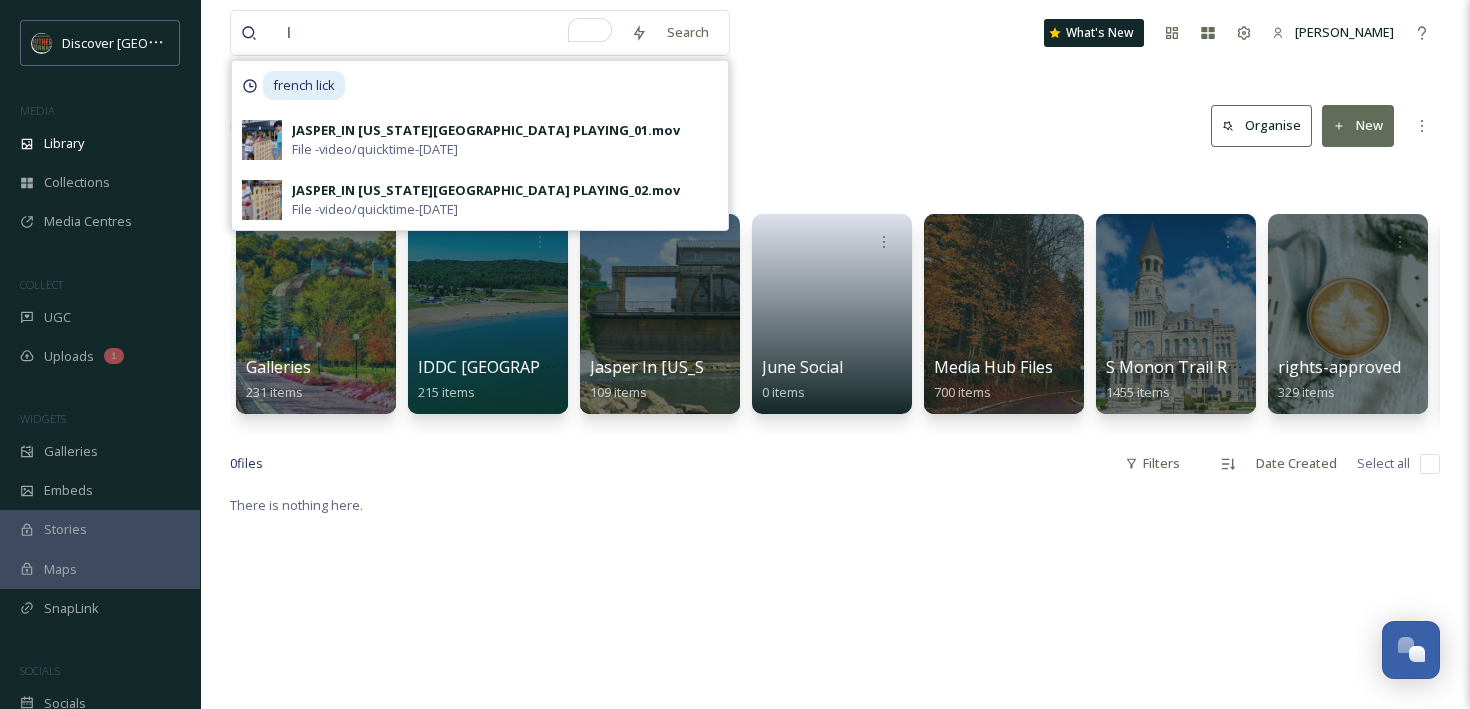 type 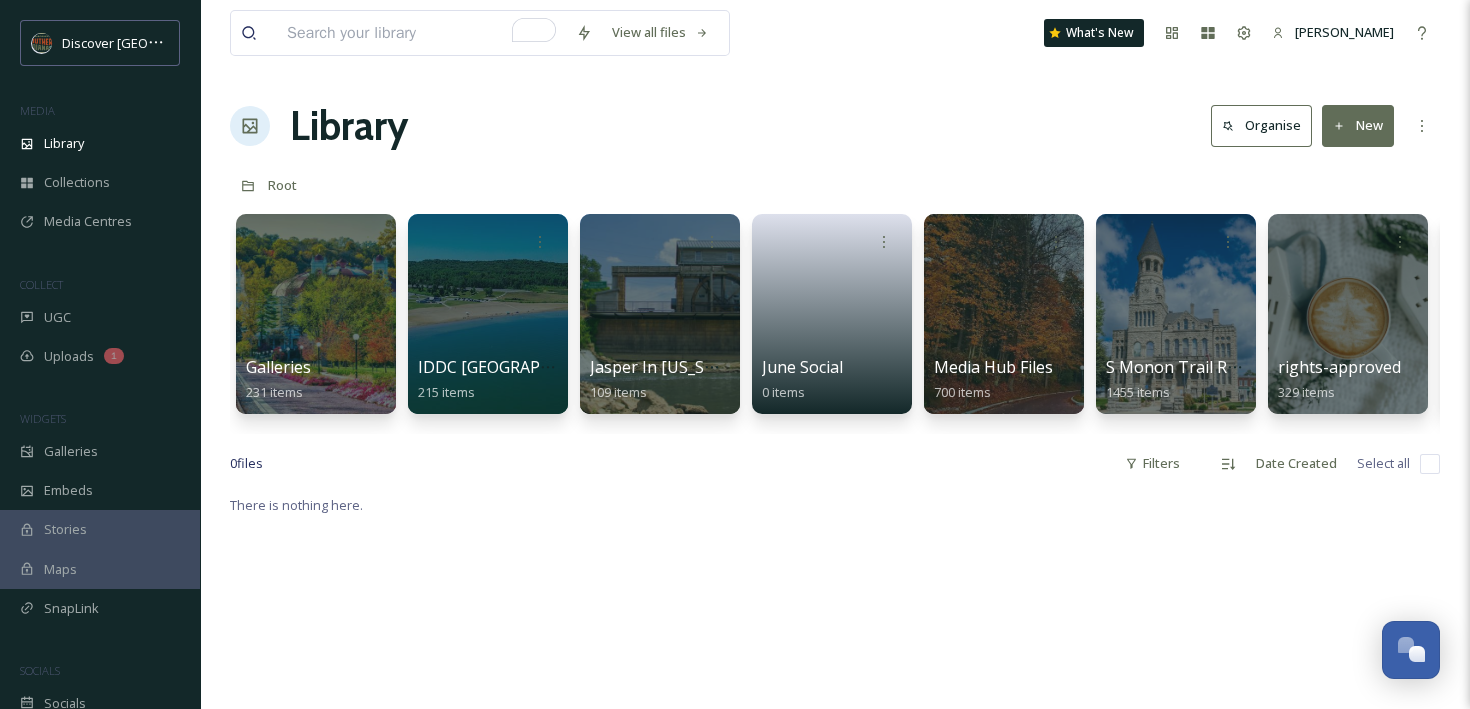 click on "View all files What's New [PERSON_NAME] Library Organise New Root Your Selections There is nothing here. Galleries 231   items IDDC [GEOGRAPHIC_DATA] 2024 215   items Jasper In [US_STATE] 109   items June Social 0   items Media Hub Files 700   items S Monon Trail Radius 1455   items rights-approved 329   items uploaded 1170   items 0  file s Filters Date Created Select all There is nothing here." at bounding box center (835, 601) 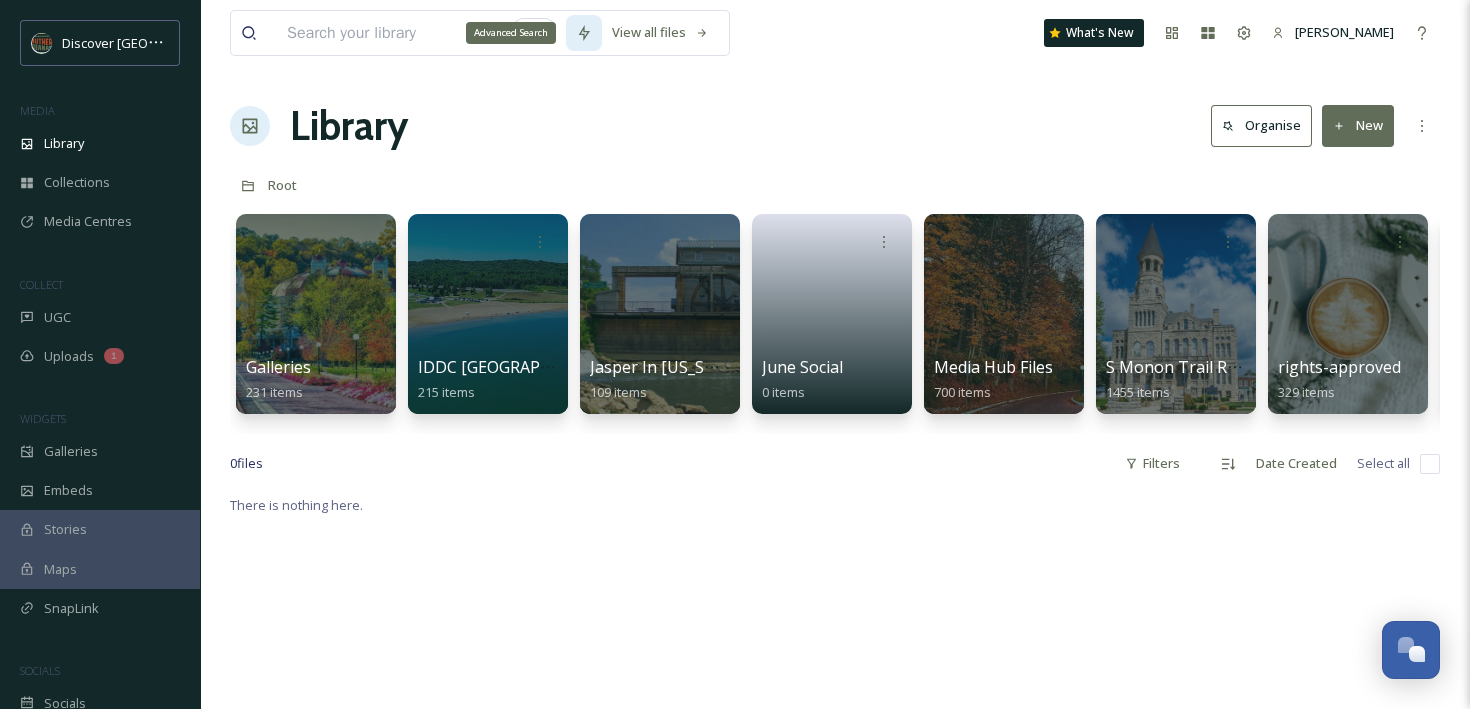 click 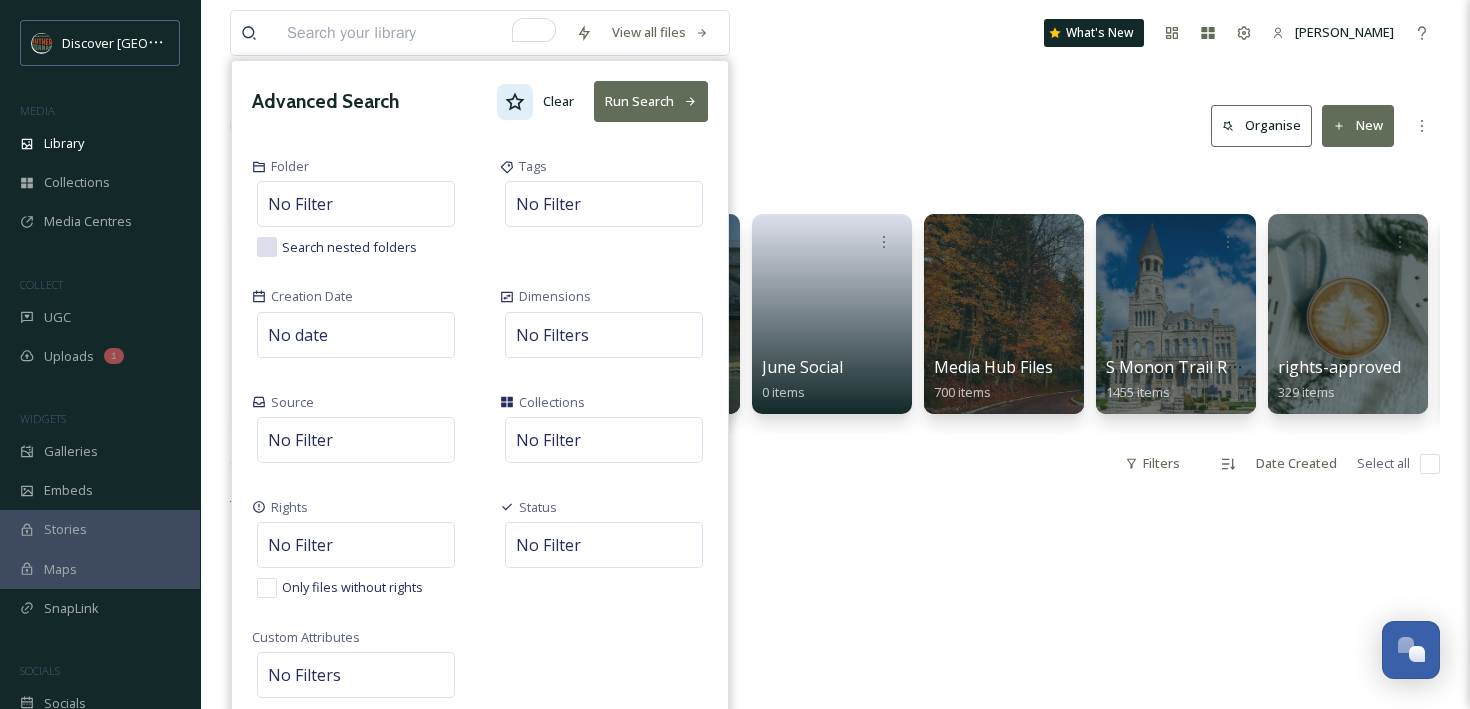 click at bounding box center (515, 102) 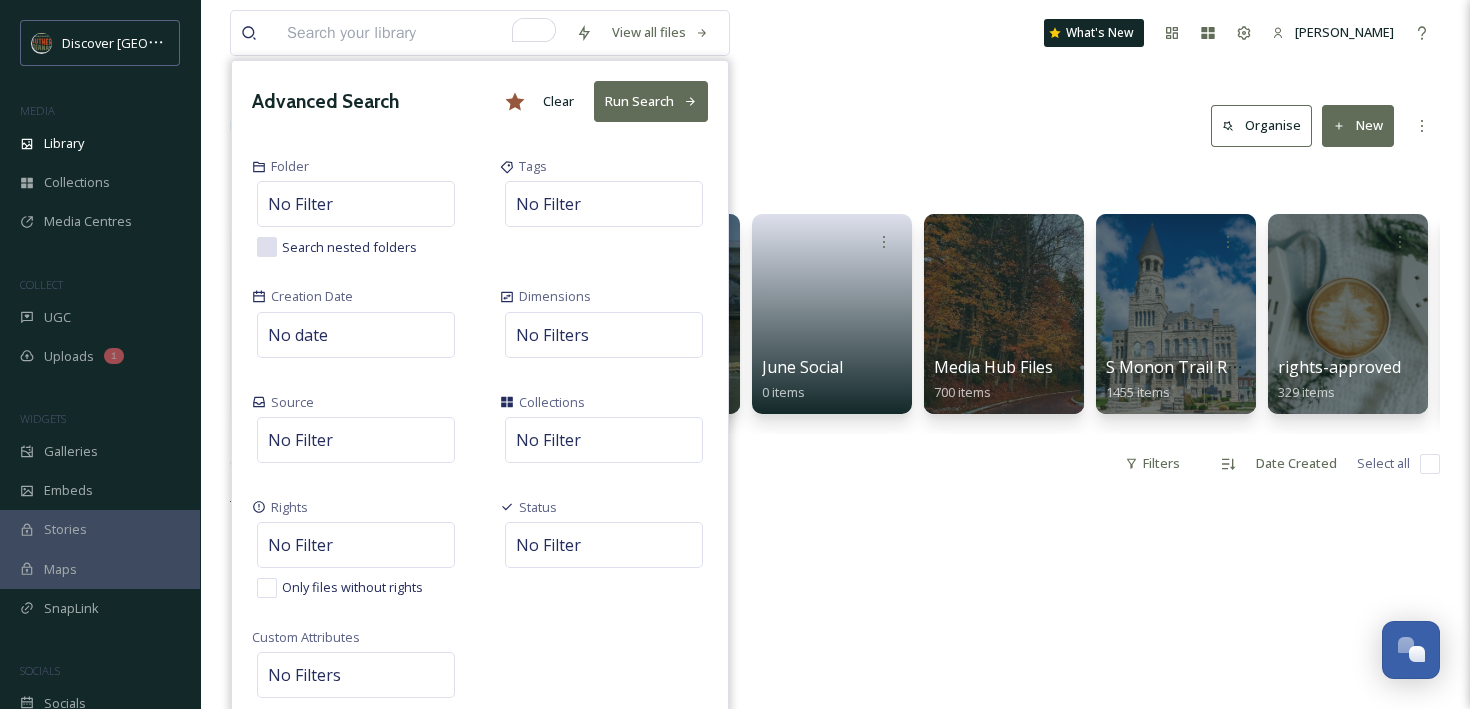 click on "Run Search" at bounding box center [651, 101] 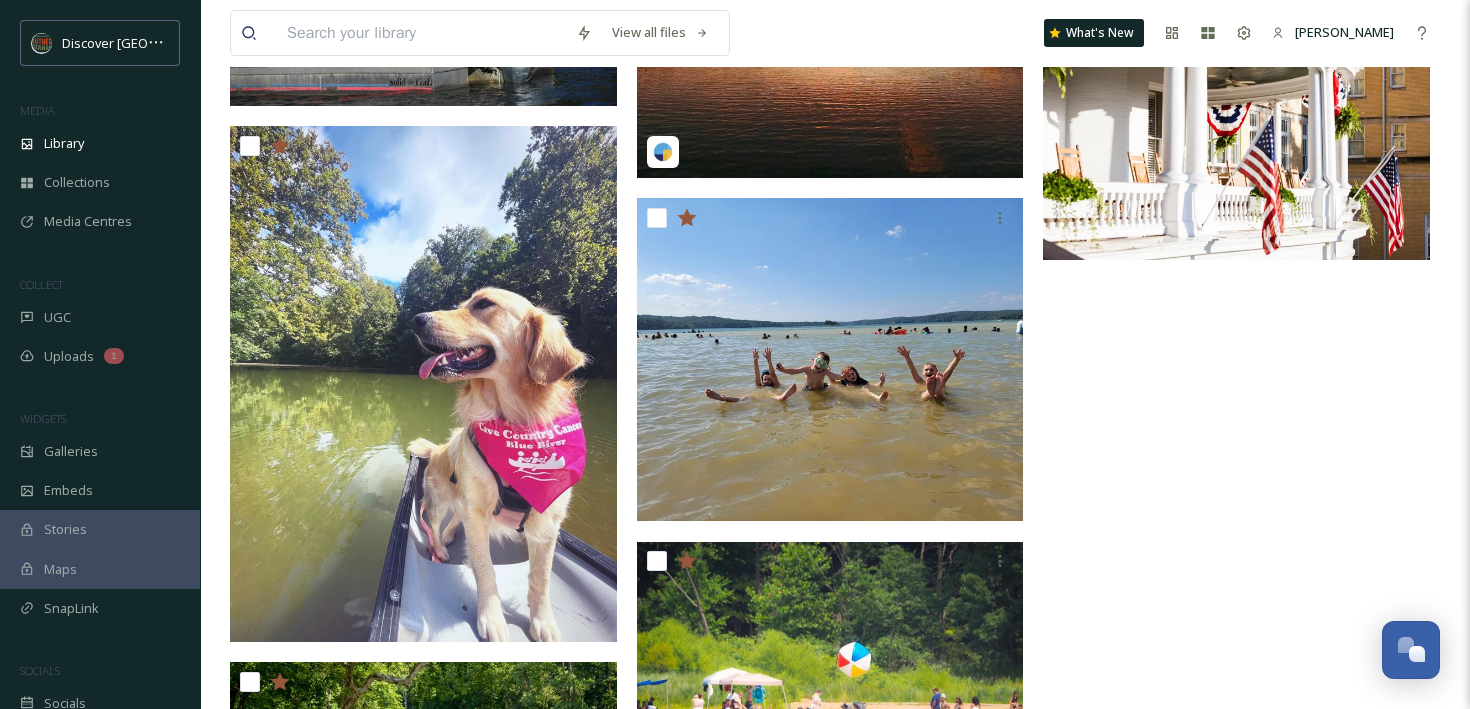 scroll, scrollTop: 5560, scrollLeft: 0, axis: vertical 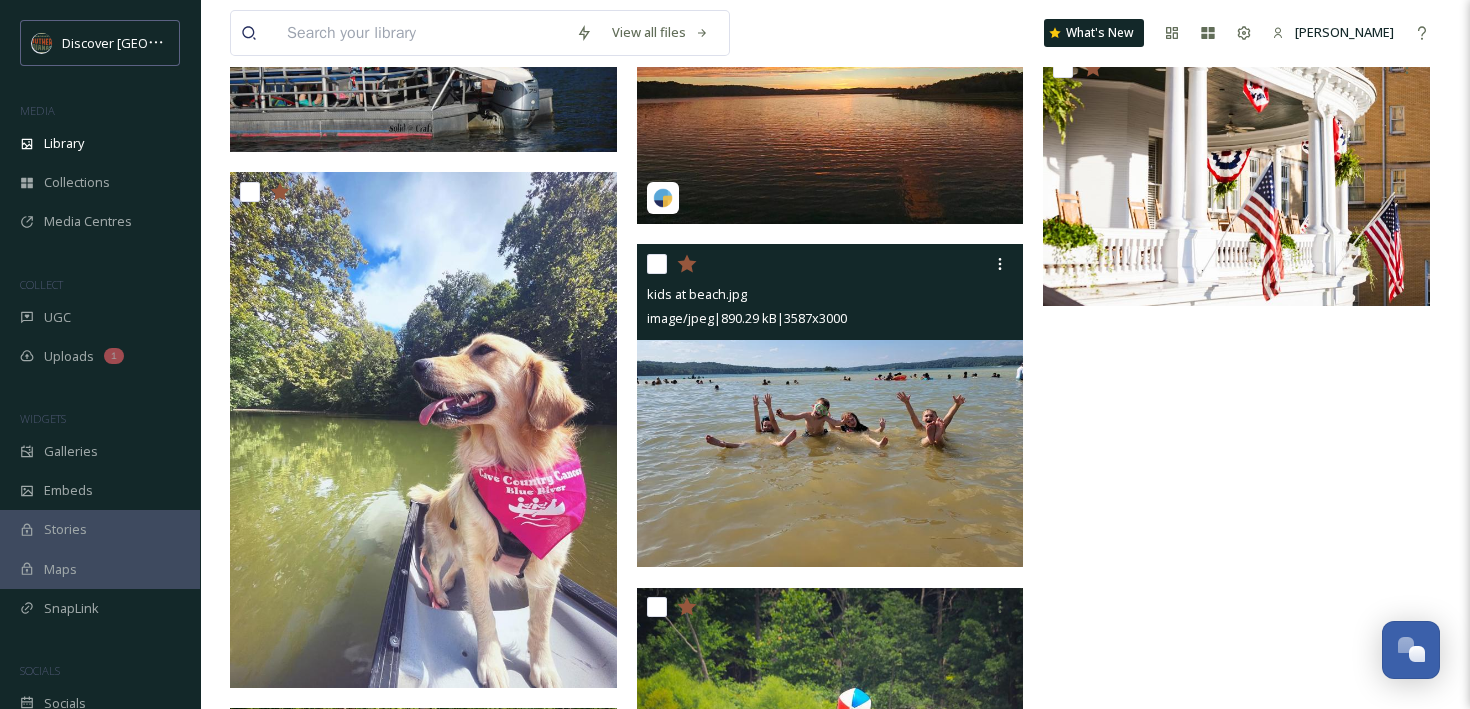 click at bounding box center (830, 405) 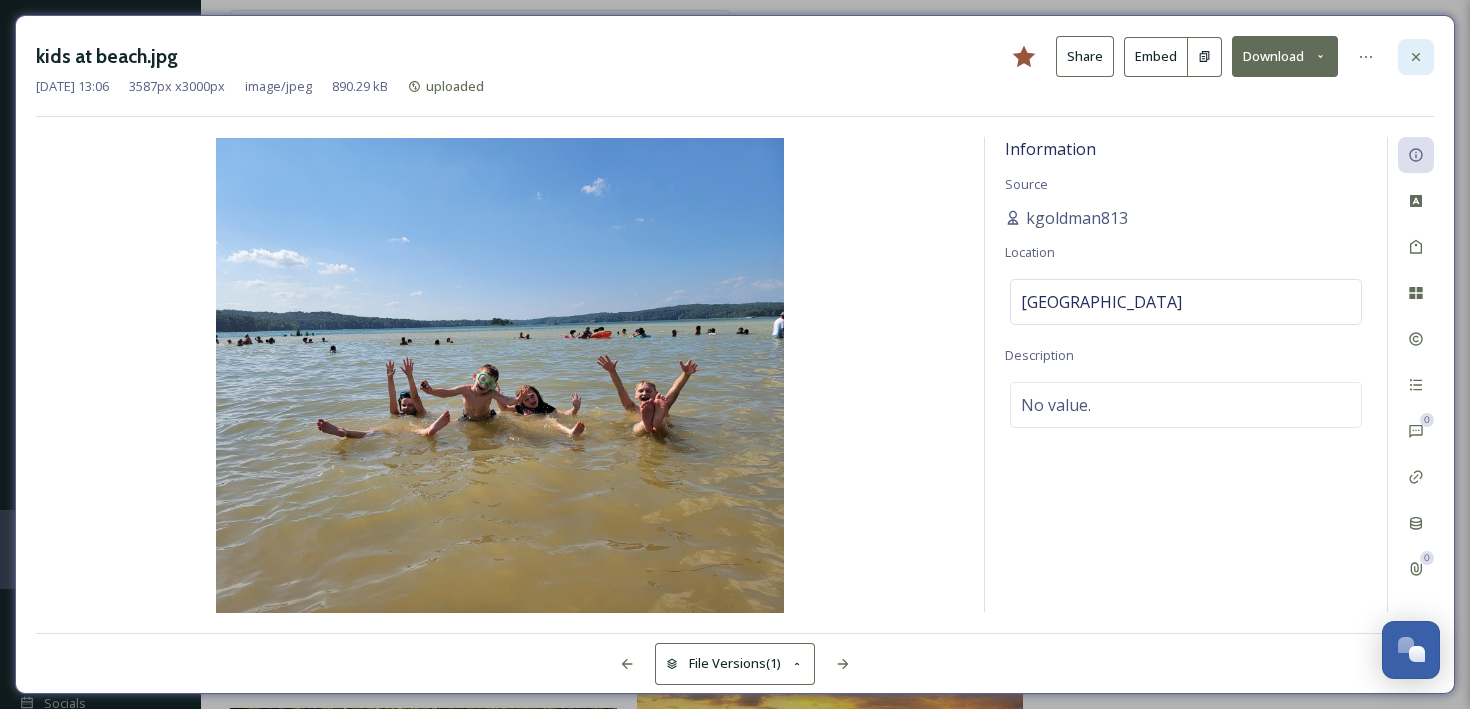 click 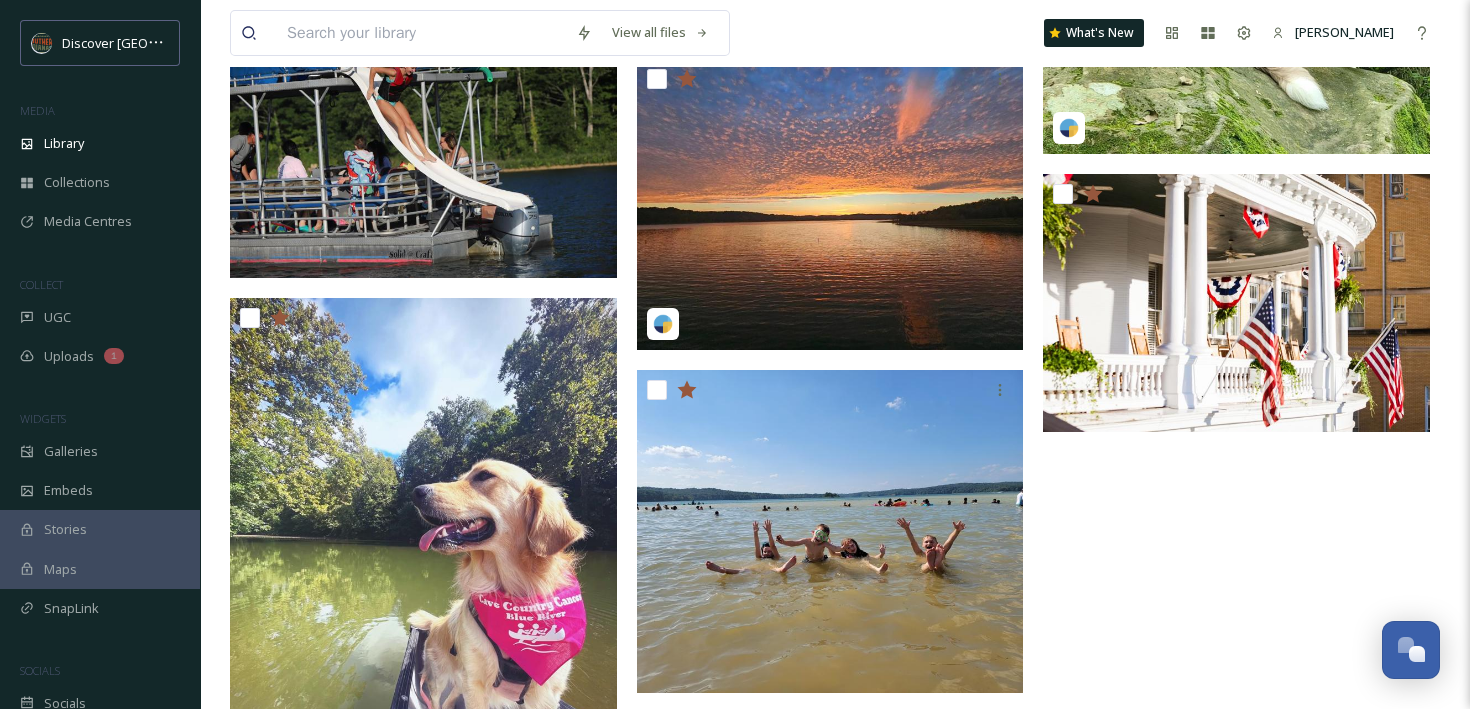scroll, scrollTop: 5445, scrollLeft: 0, axis: vertical 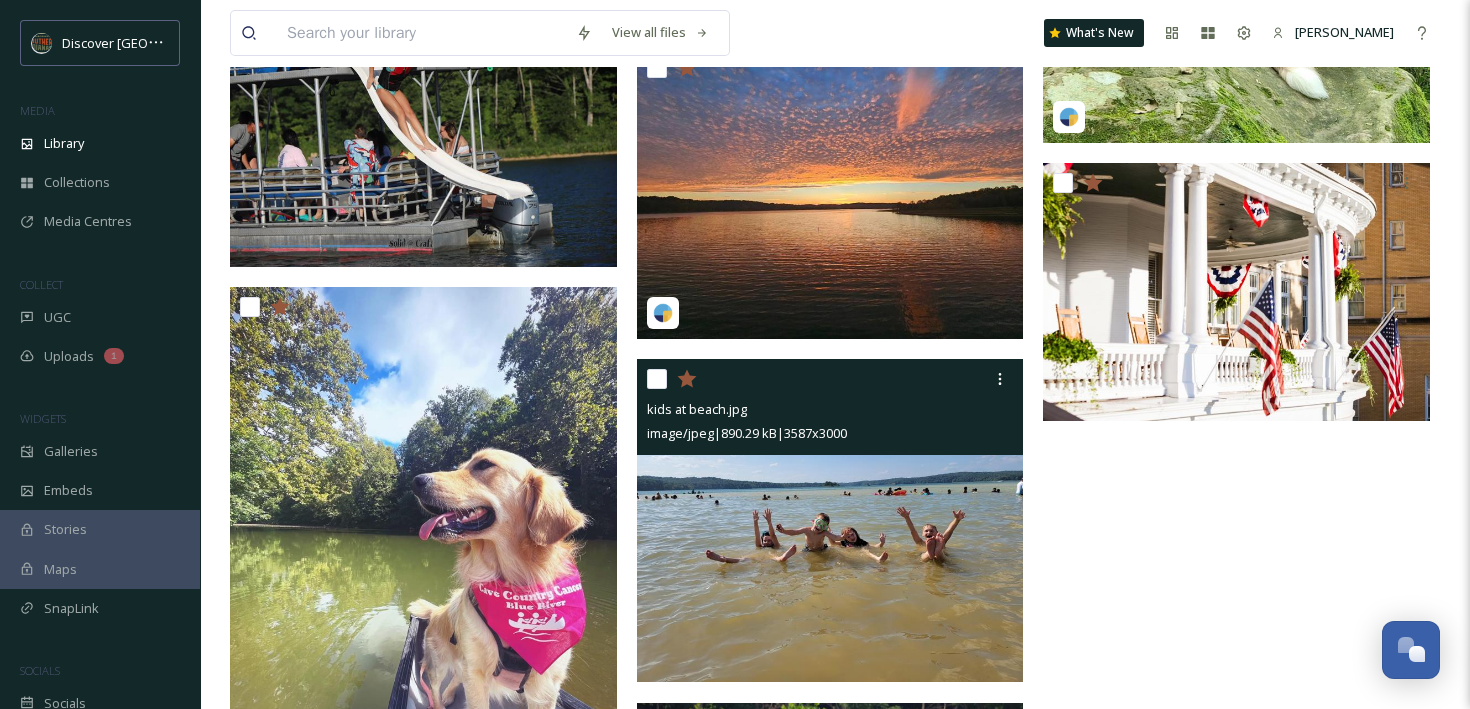 click at bounding box center (830, 520) 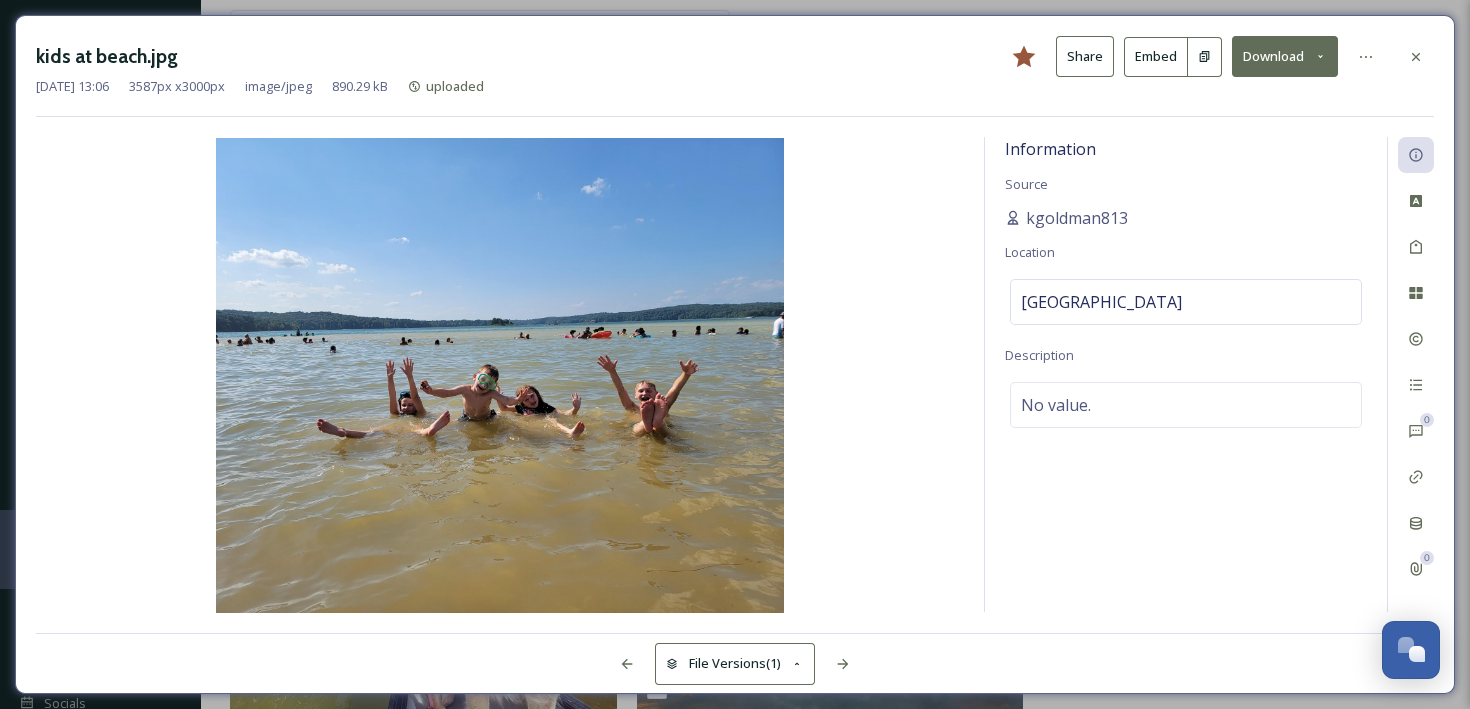 click 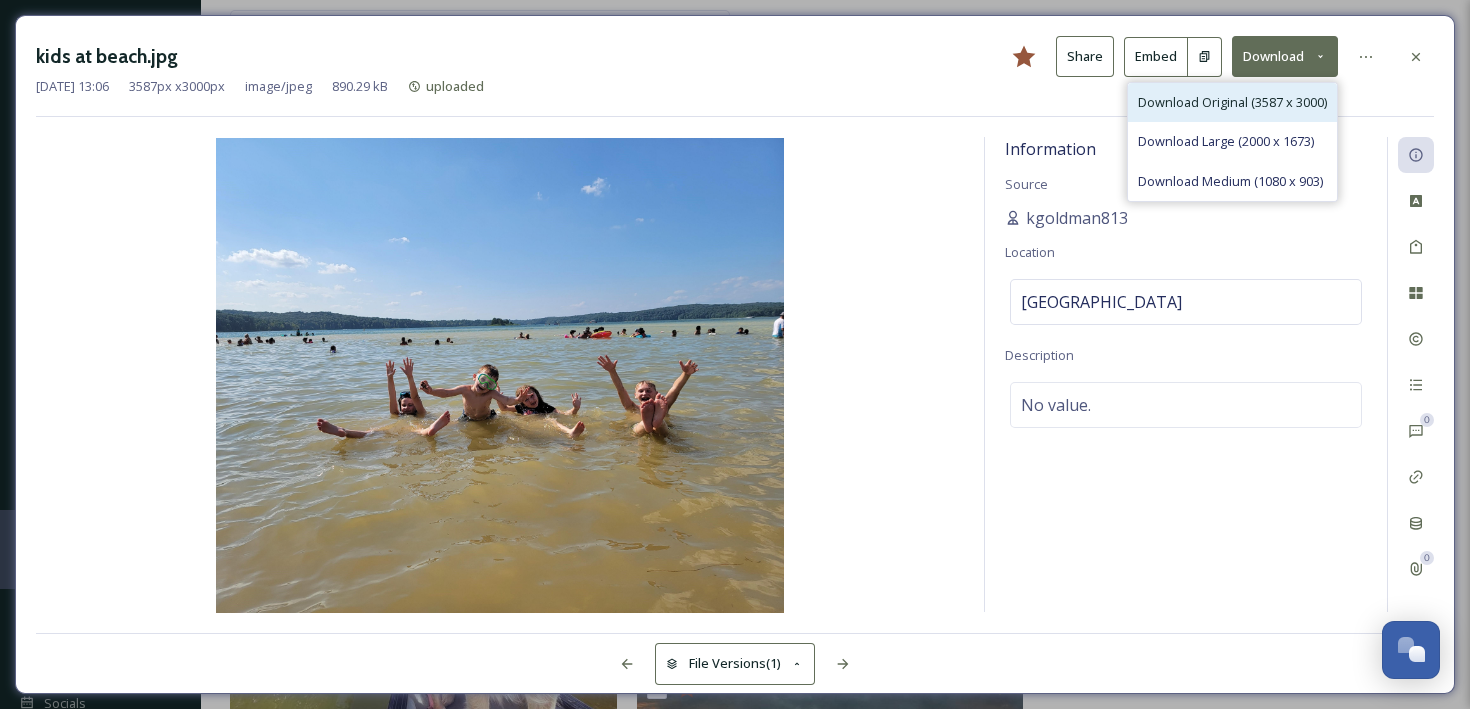 click on "Download Original (3587 x 3000)" at bounding box center [1232, 102] 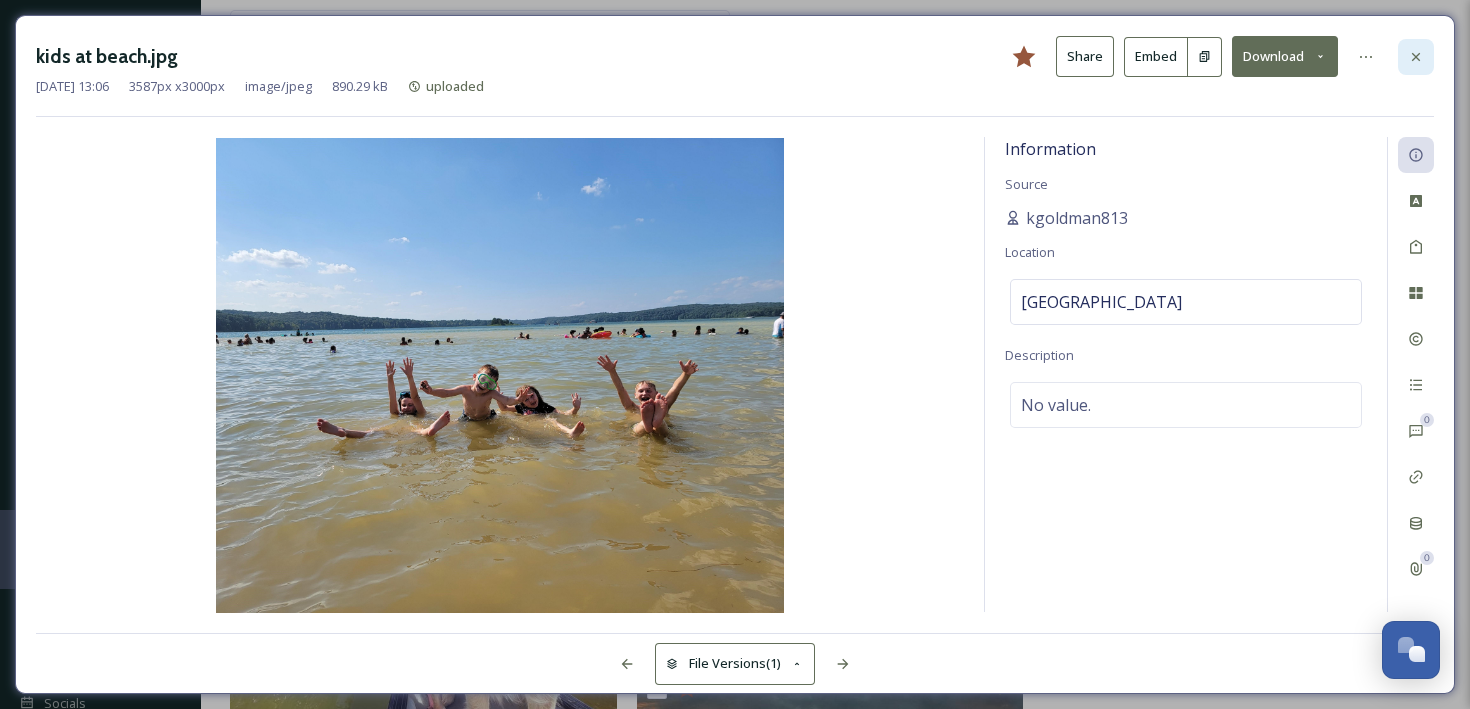 click 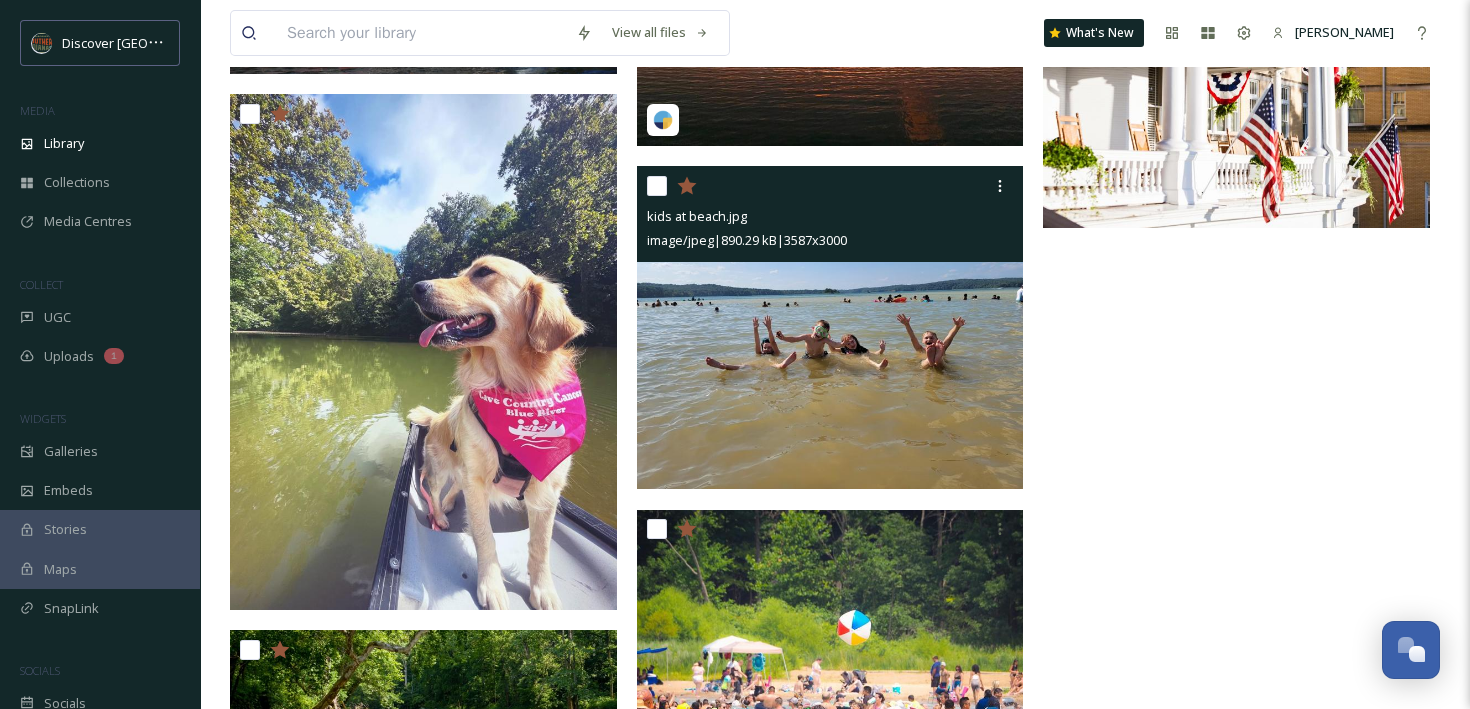 scroll, scrollTop: 5628, scrollLeft: 0, axis: vertical 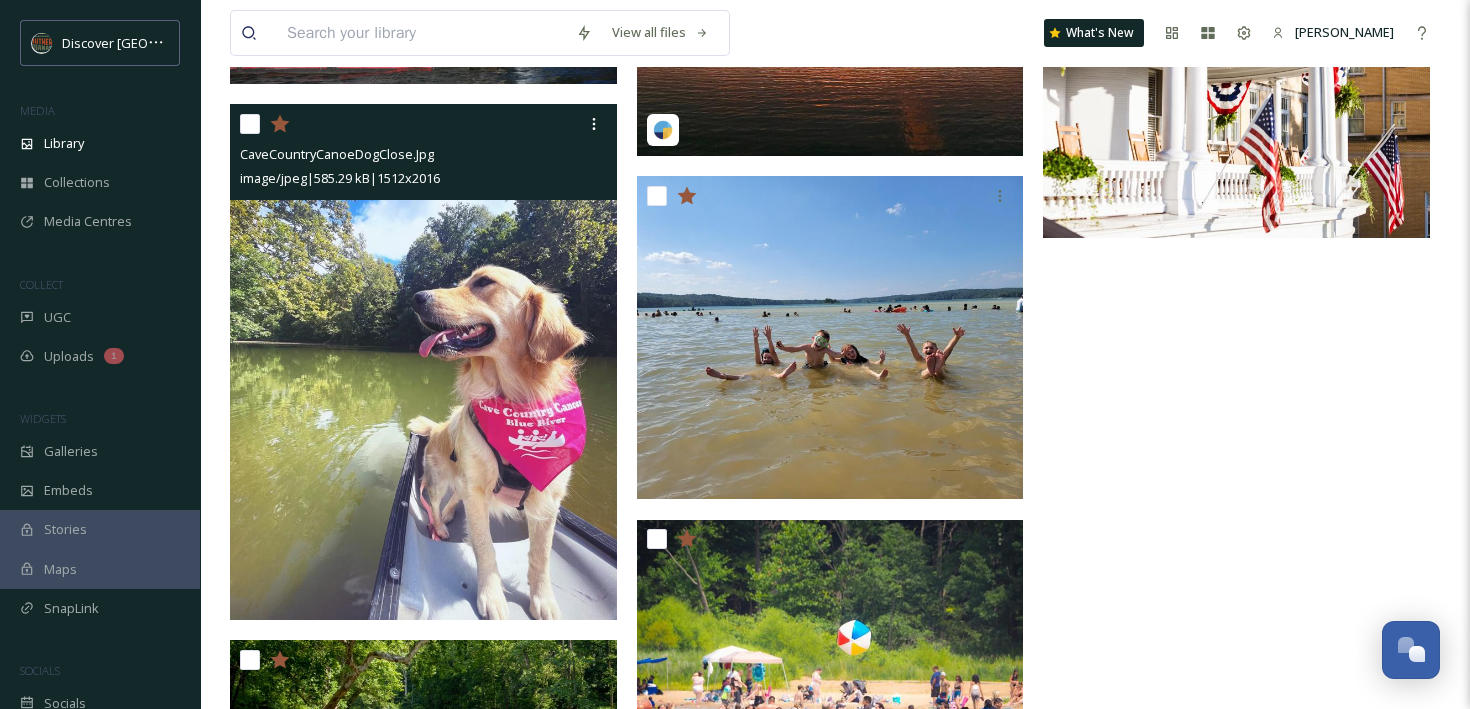 click at bounding box center [423, 362] 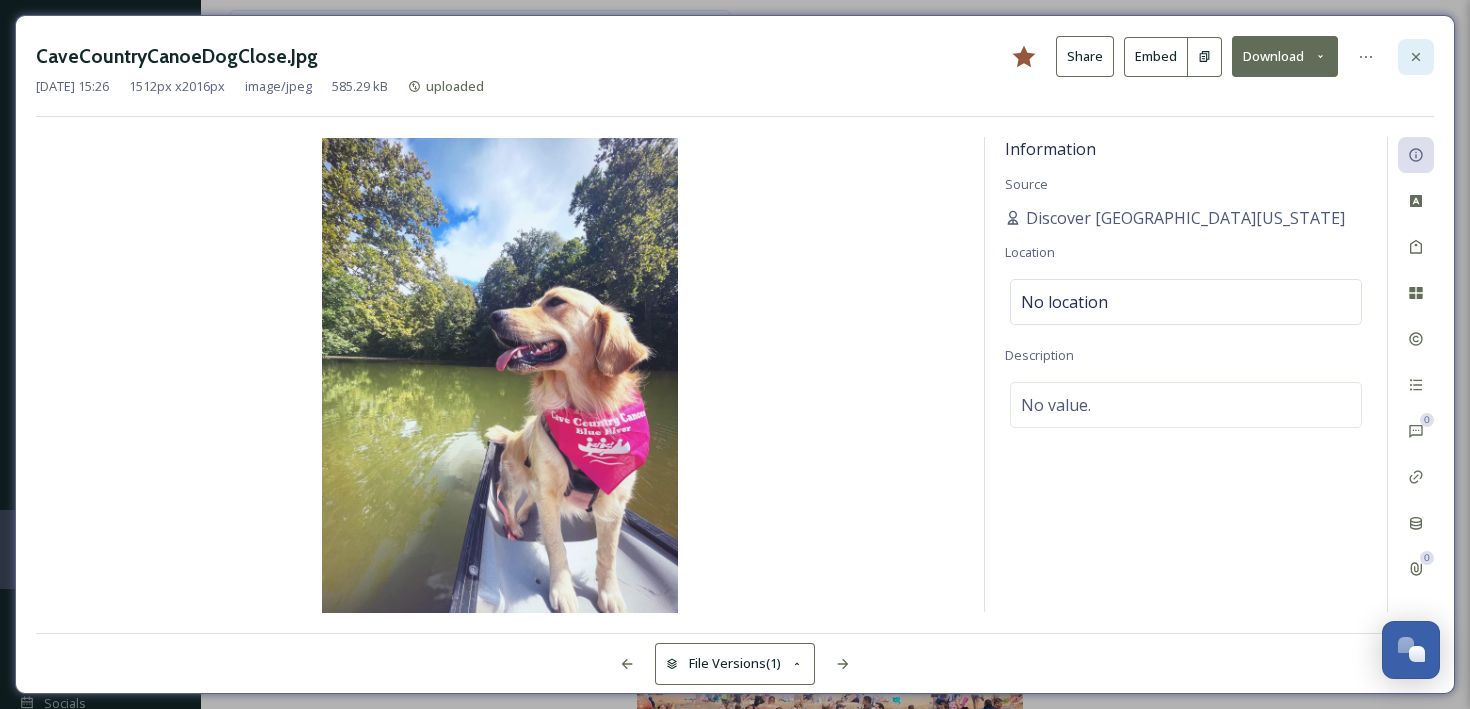 click at bounding box center (1416, 57) 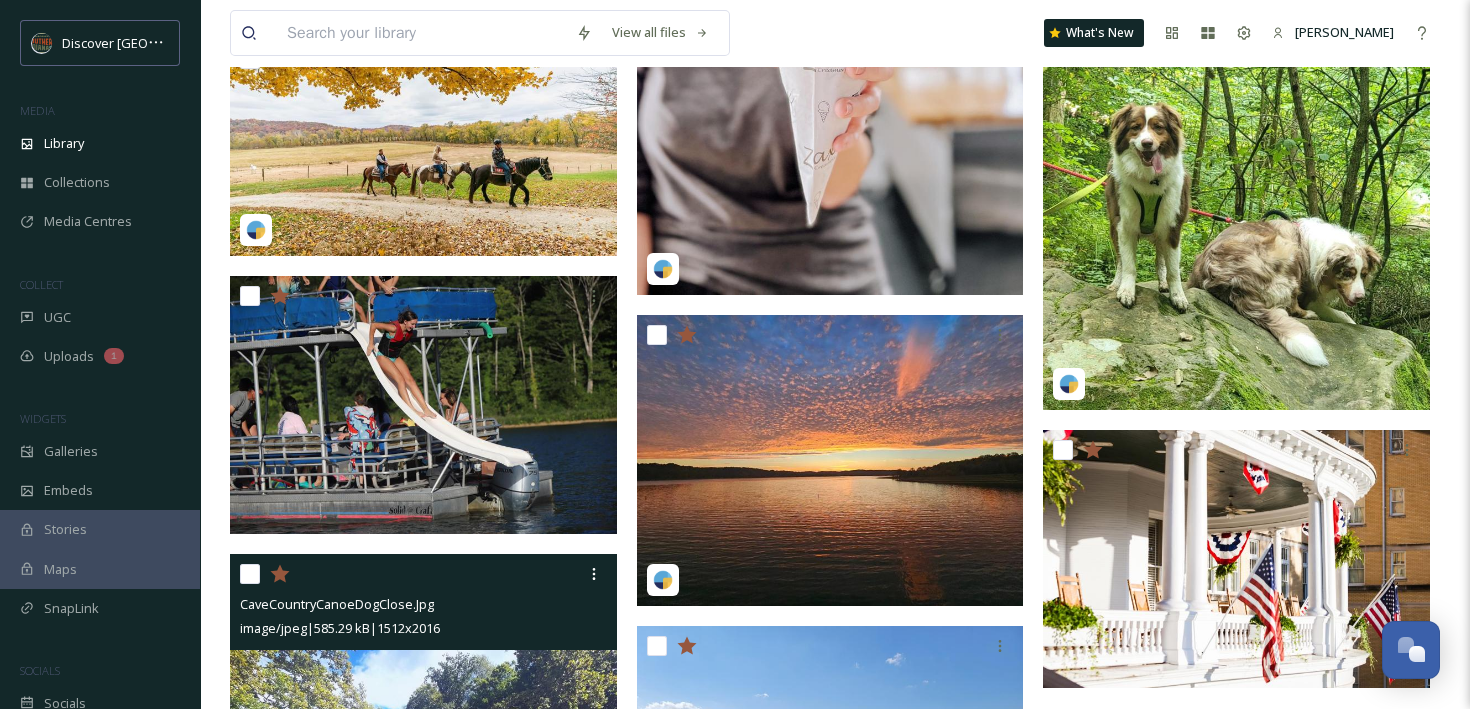 scroll, scrollTop: 5093, scrollLeft: 0, axis: vertical 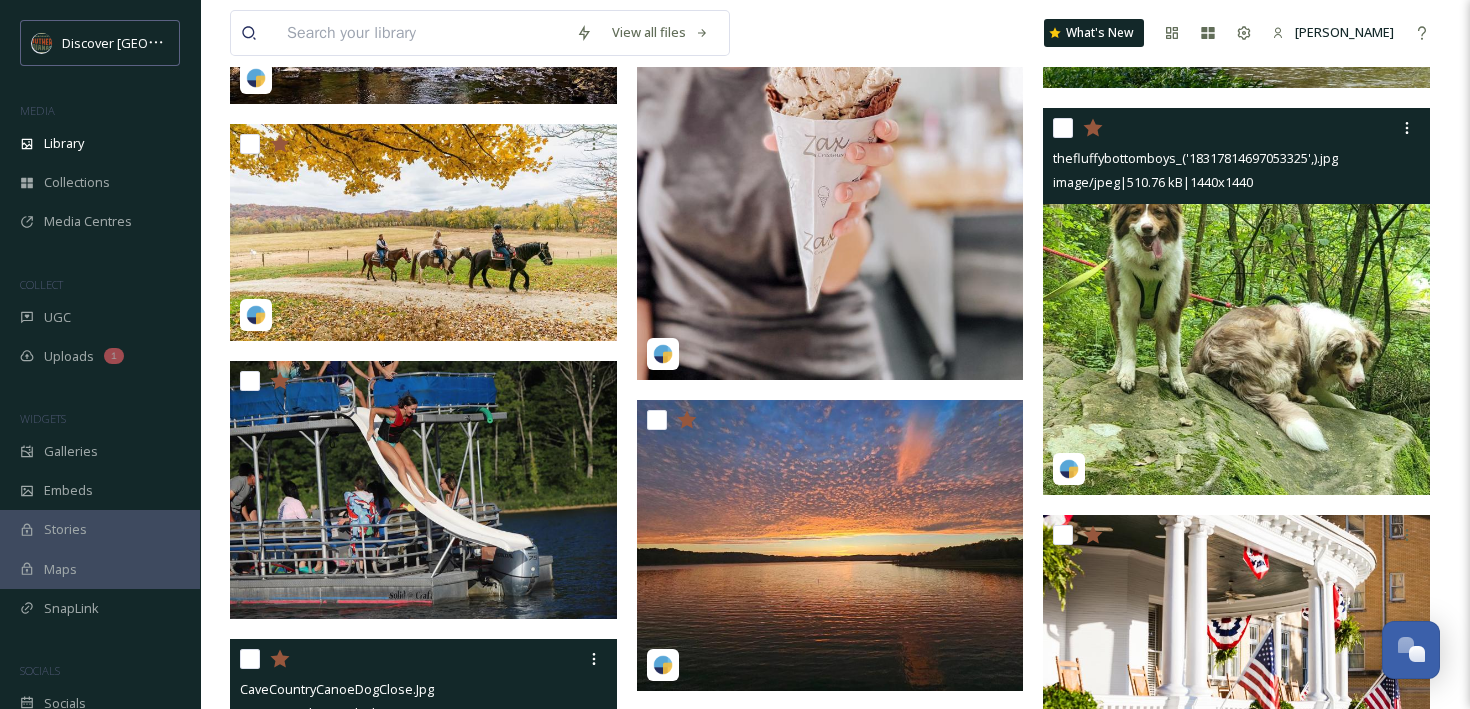 click at bounding box center (1236, 301) 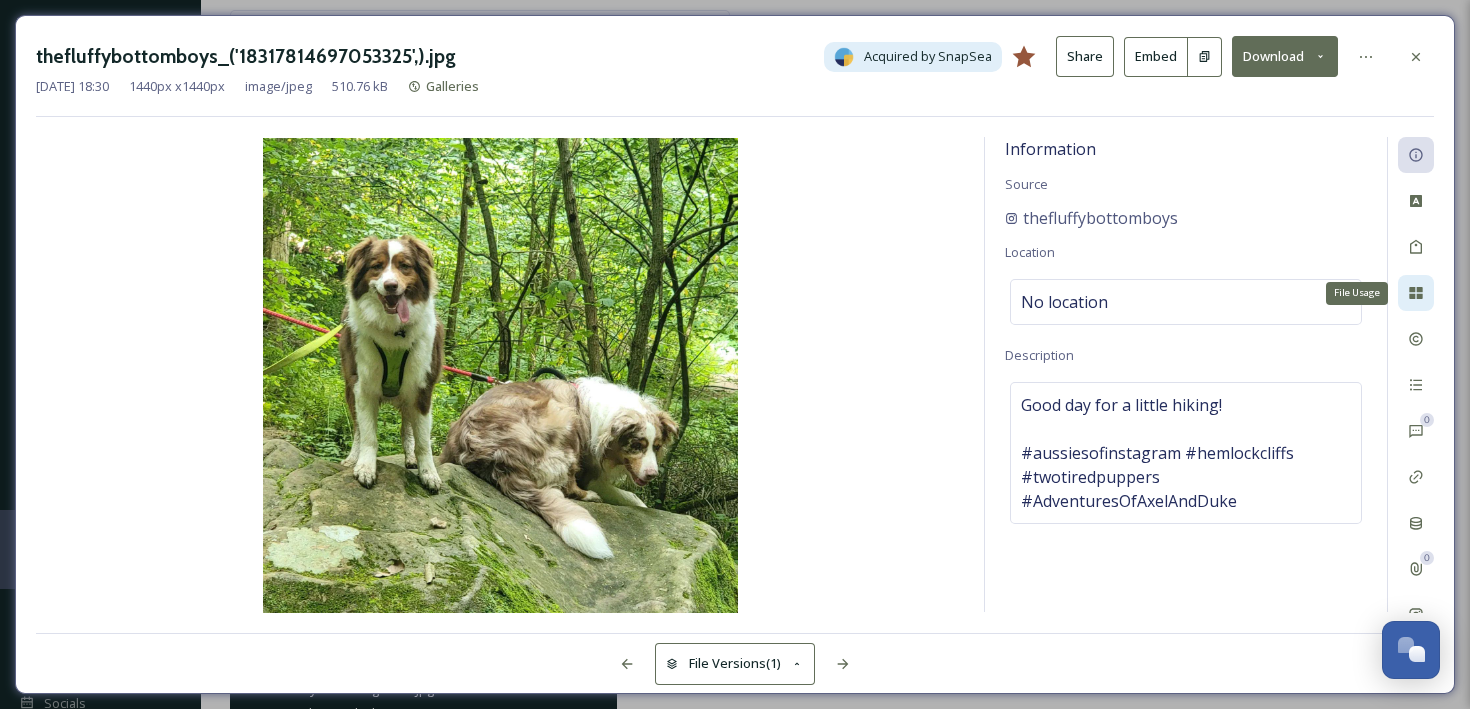 click 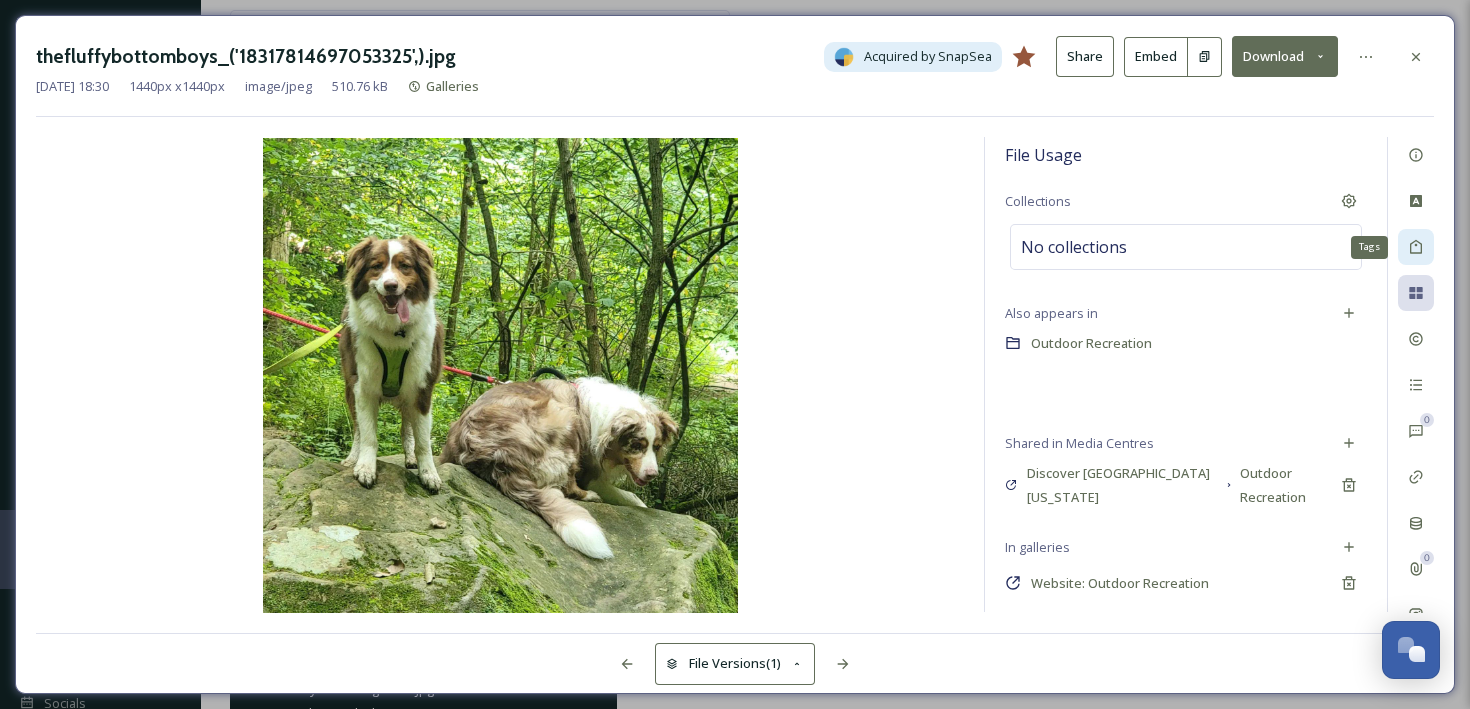 click 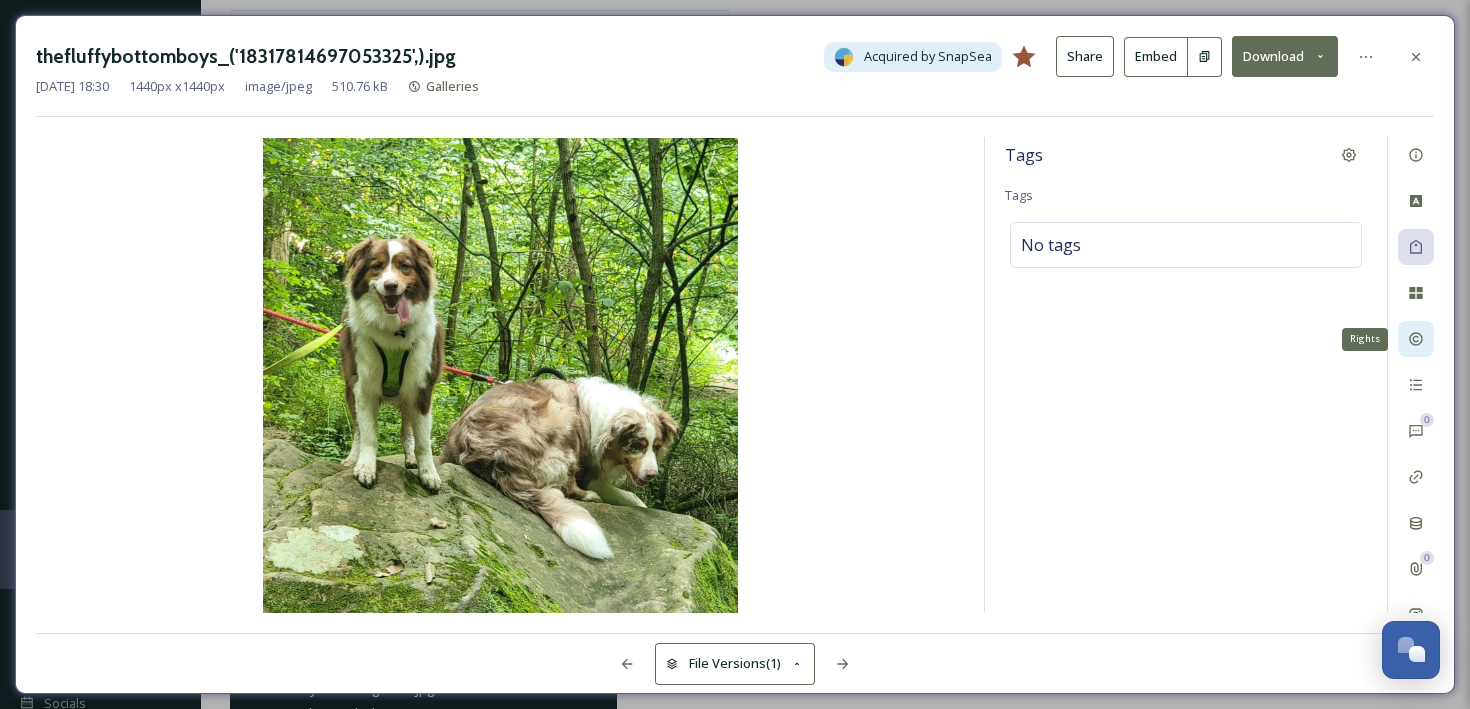 click 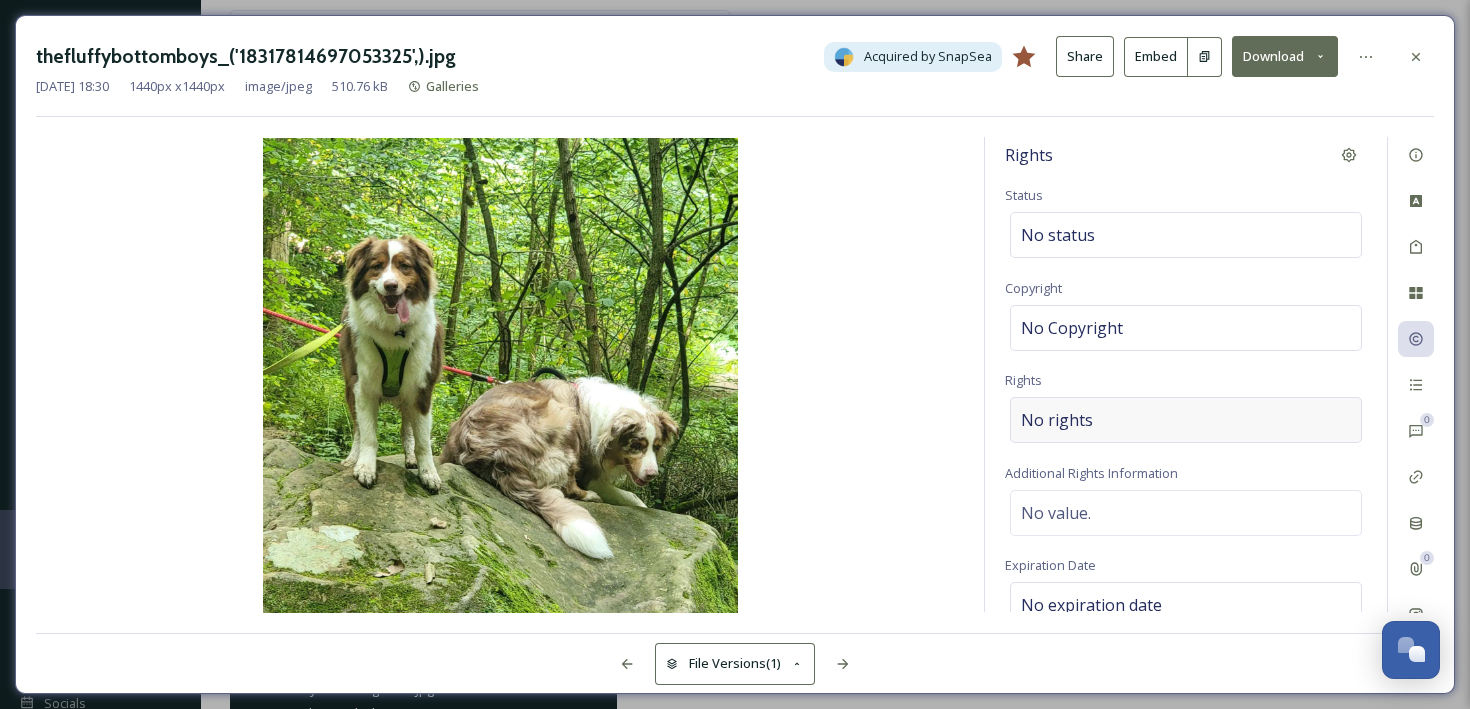 click on "No rights" at bounding box center [1057, 420] 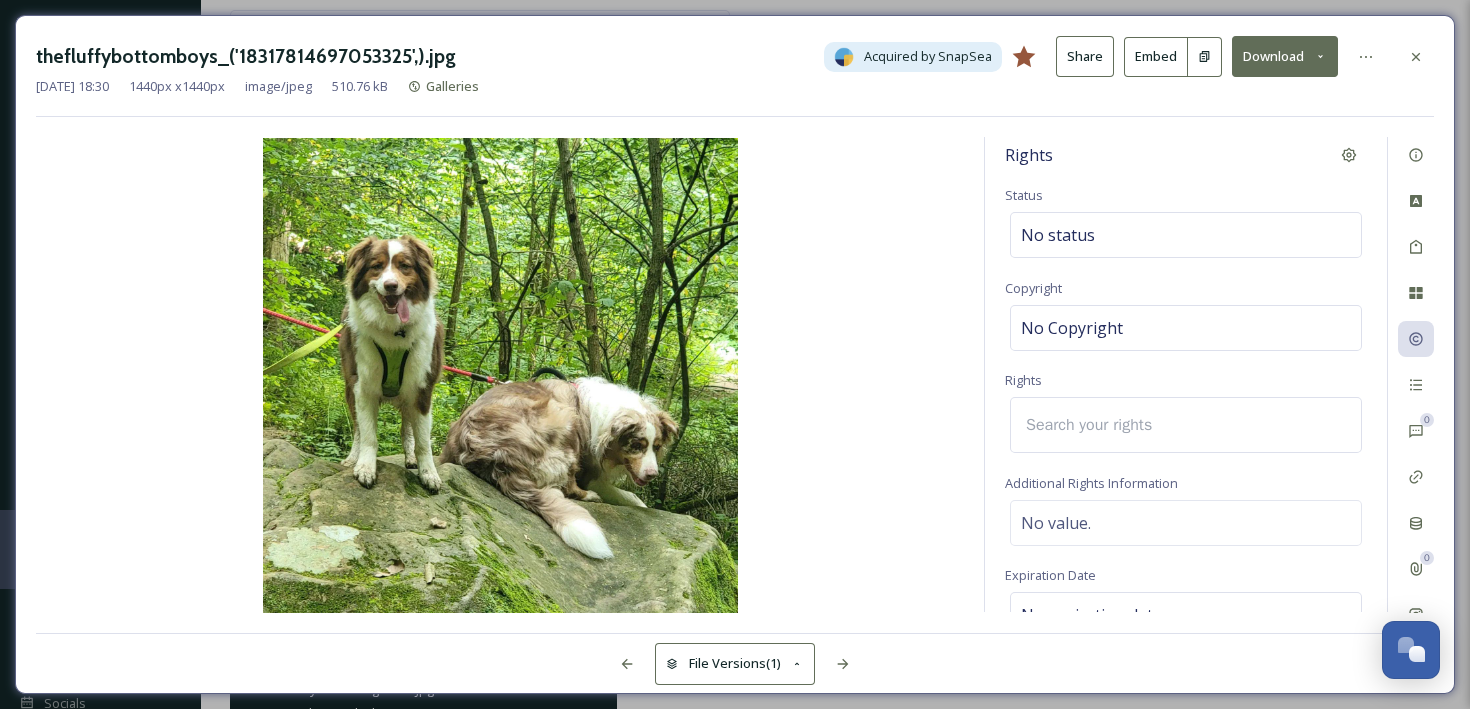 click at bounding box center [500, 375] 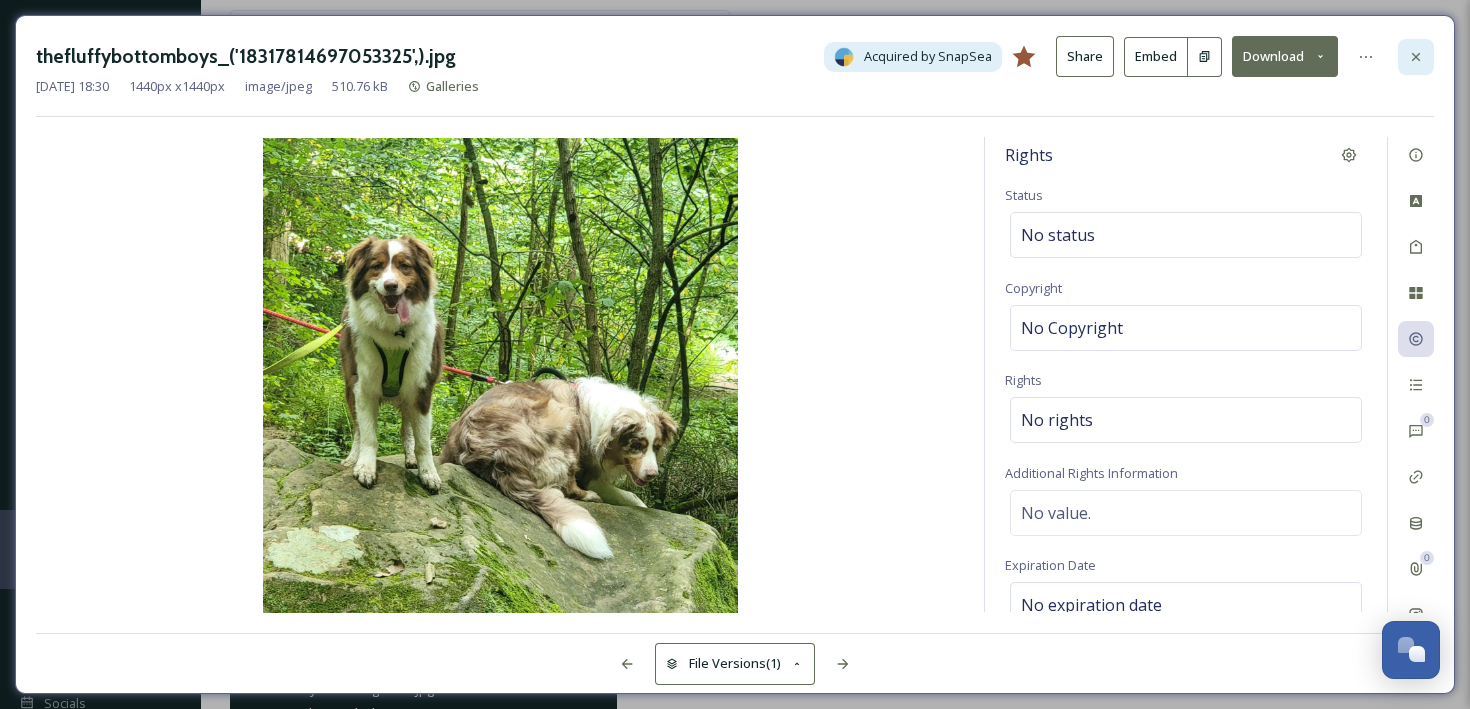 click at bounding box center (1416, 57) 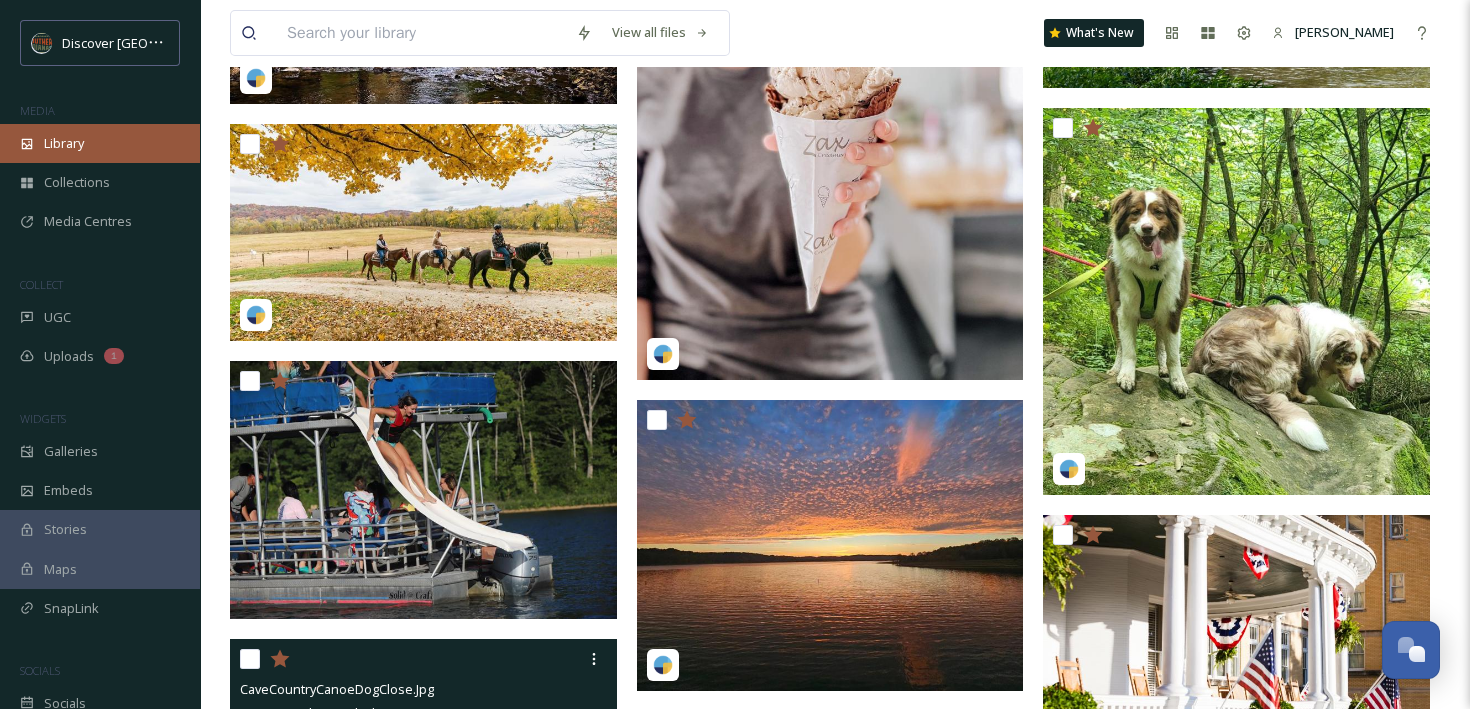 click on "Library" at bounding box center [100, 143] 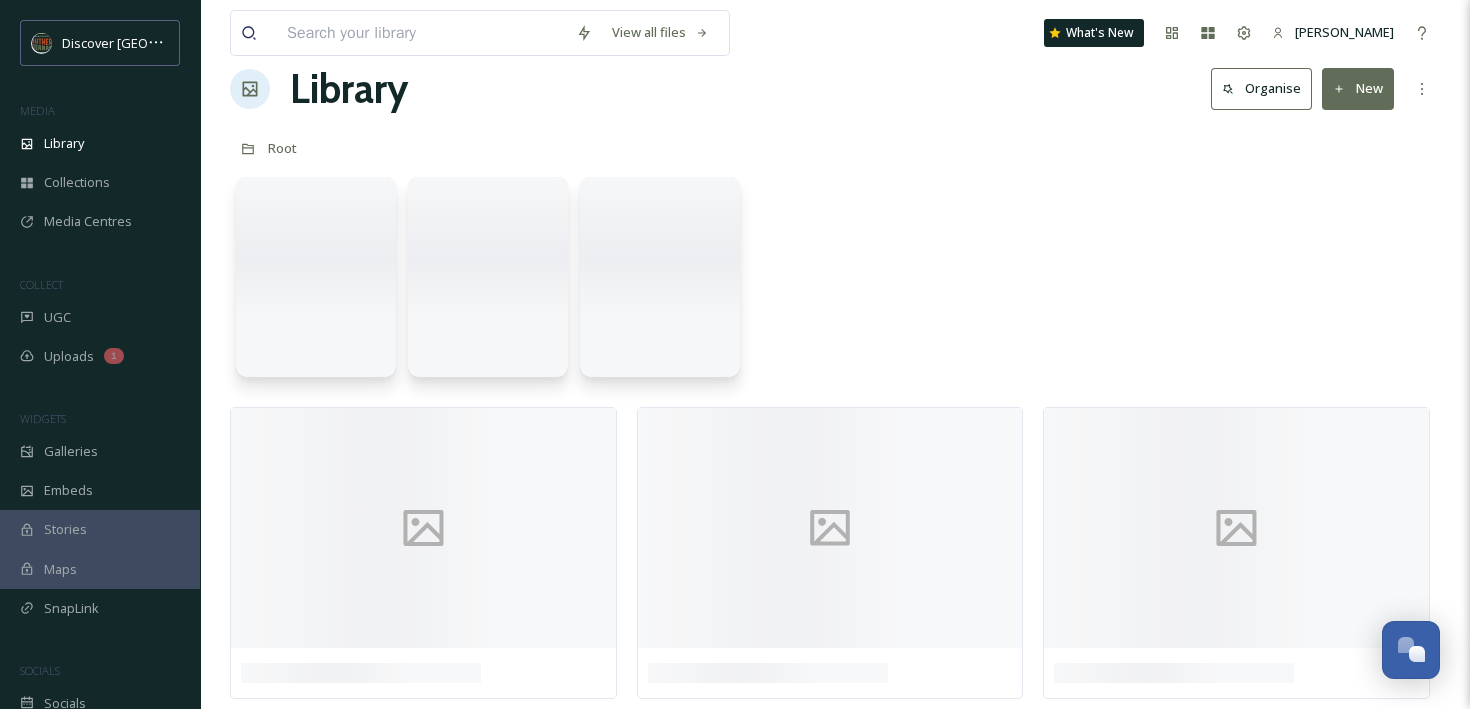 scroll, scrollTop: 0, scrollLeft: 0, axis: both 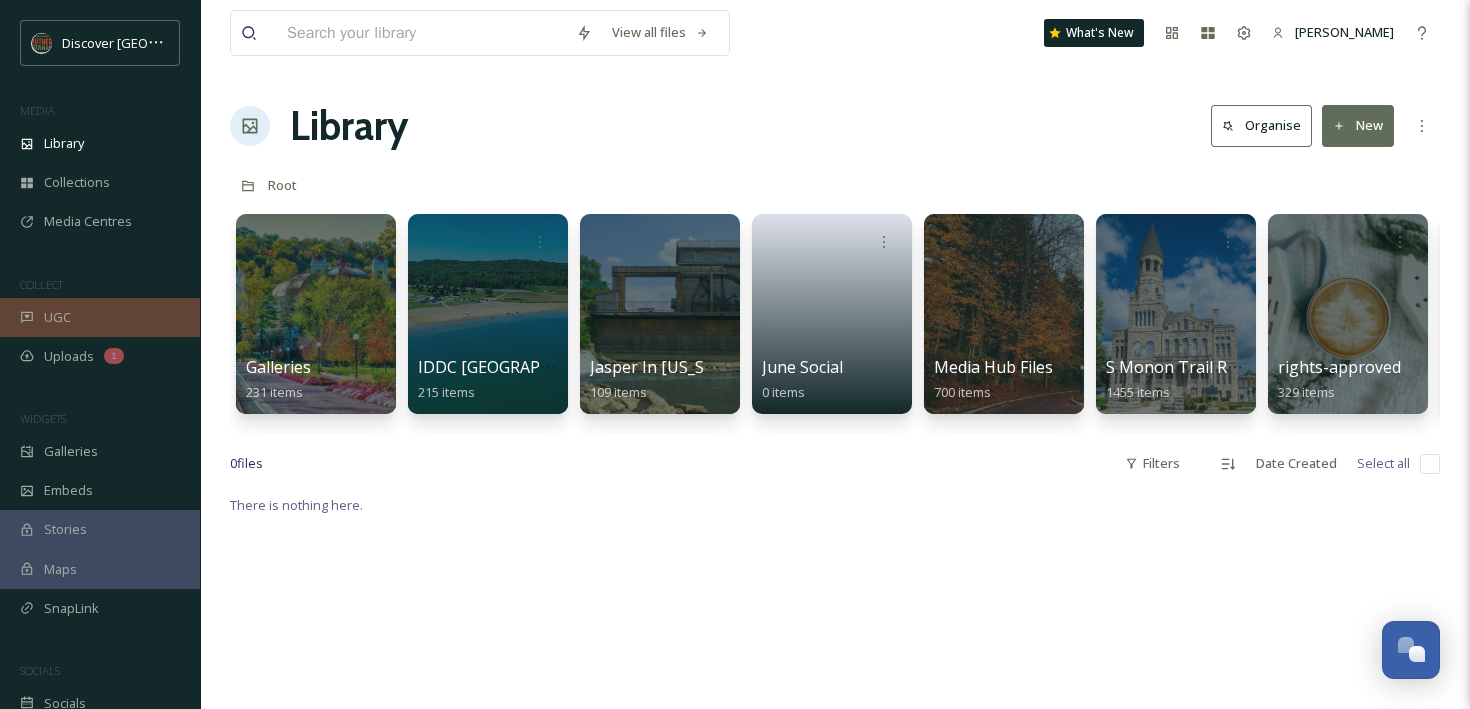 click on "UGC" at bounding box center (57, 317) 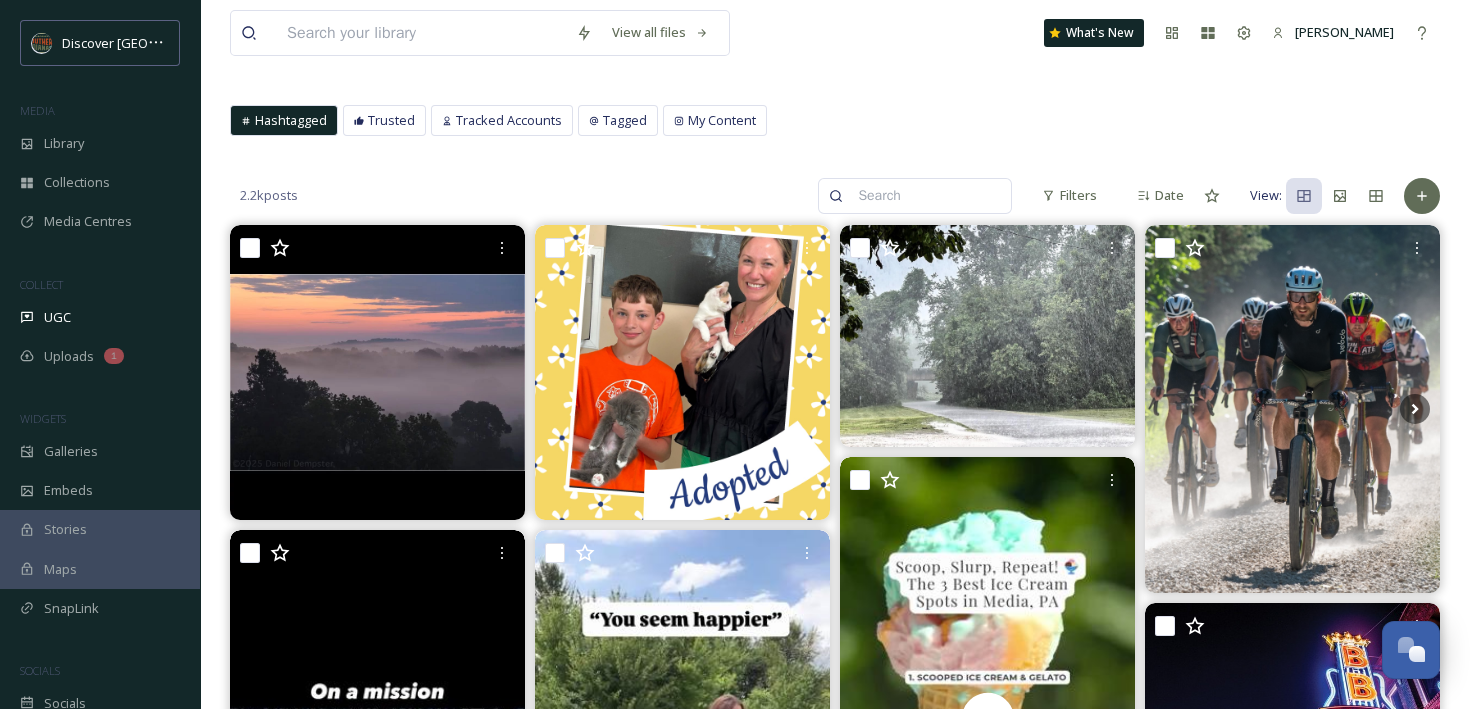 scroll, scrollTop: 34, scrollLeft: 0, axis: vertical 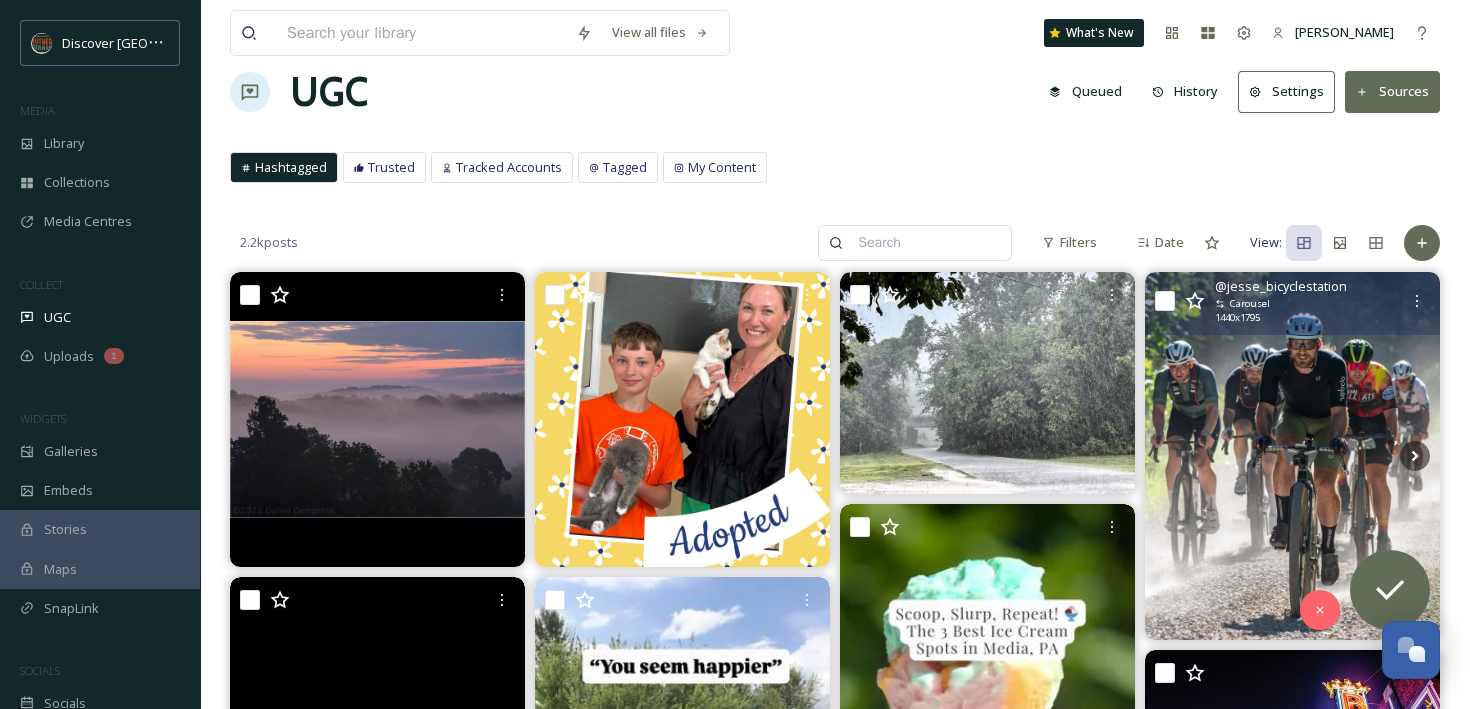 click at bounding box center [1292, 456] 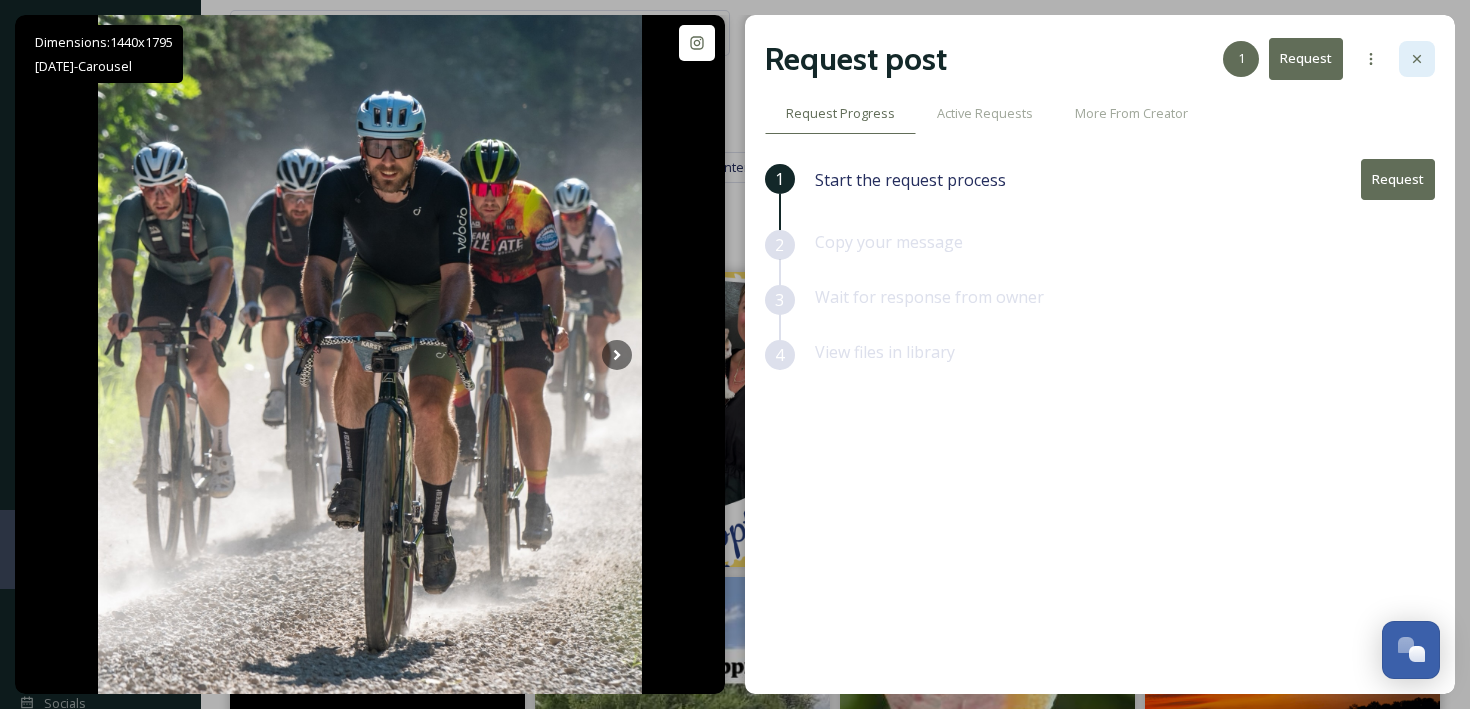click 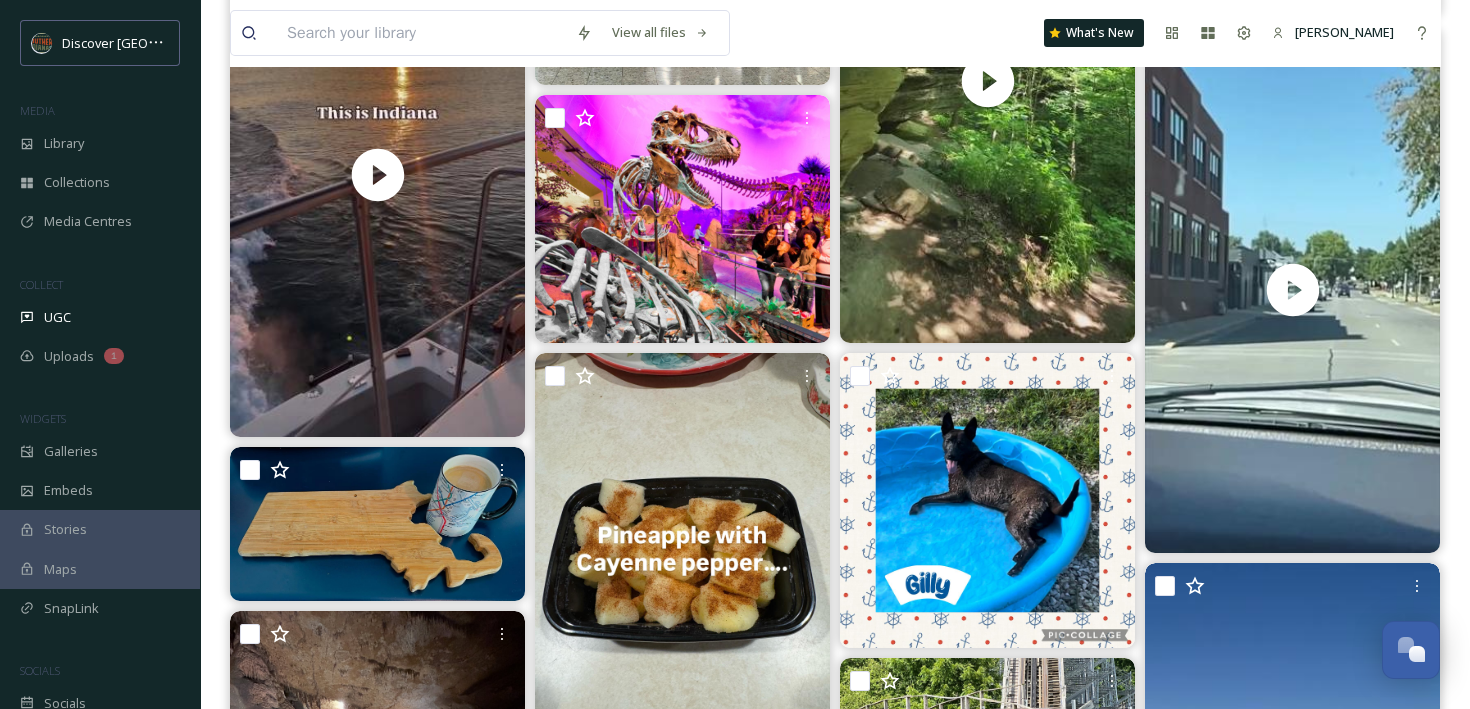 scroll, scrollTop: 7995, scrollLeft: 0, axis: vertical 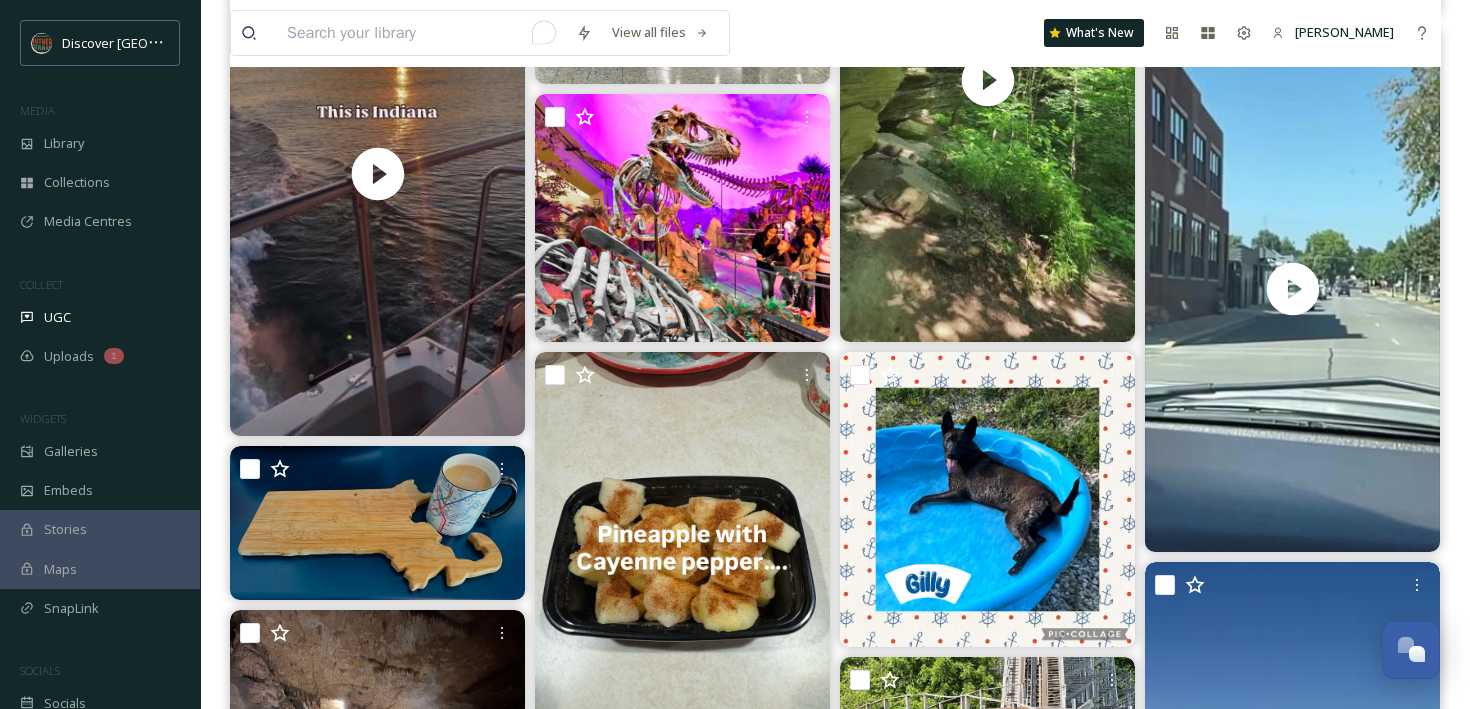 click at bounding box center (421, 33) 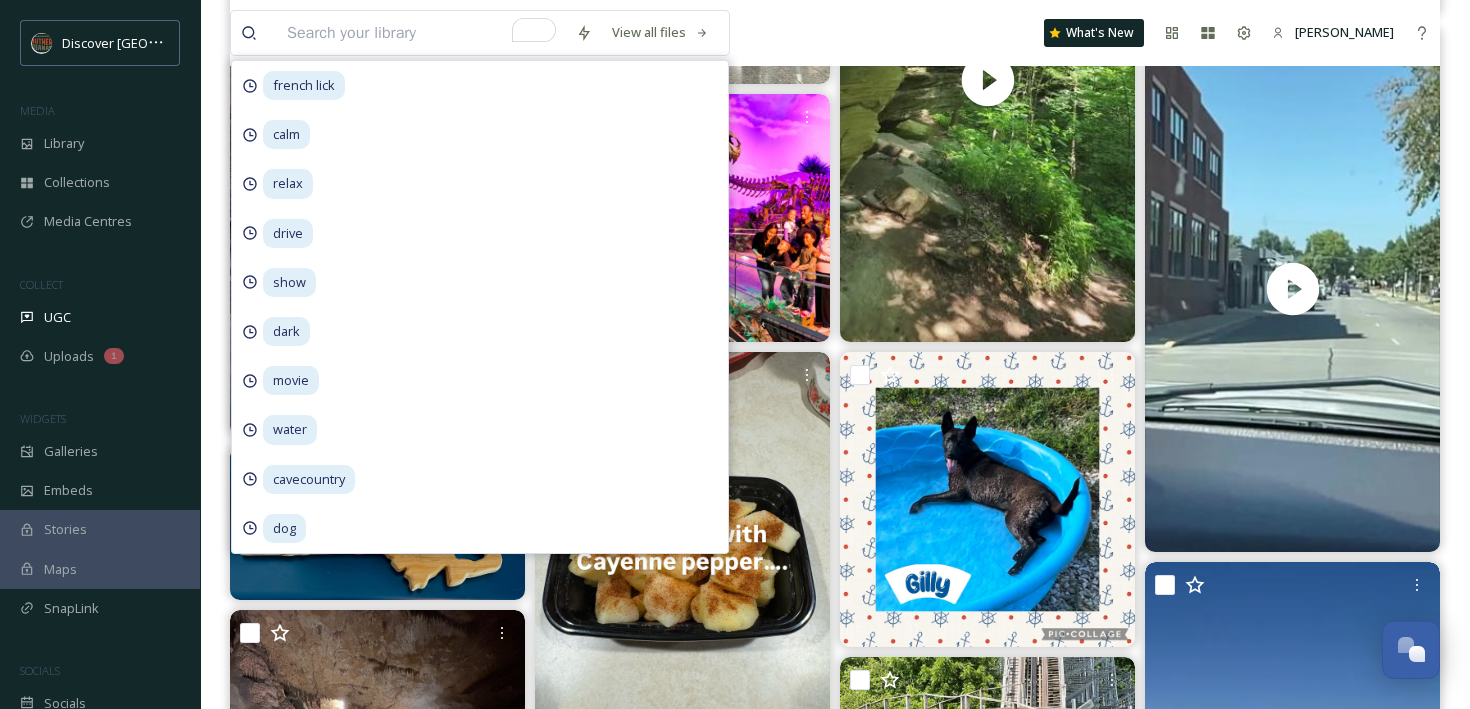 click on "View all files french lick calm relax drive show dark movie water cavecountry dog What's New [PERSON_NAME]" at bounding box center [835, 33] 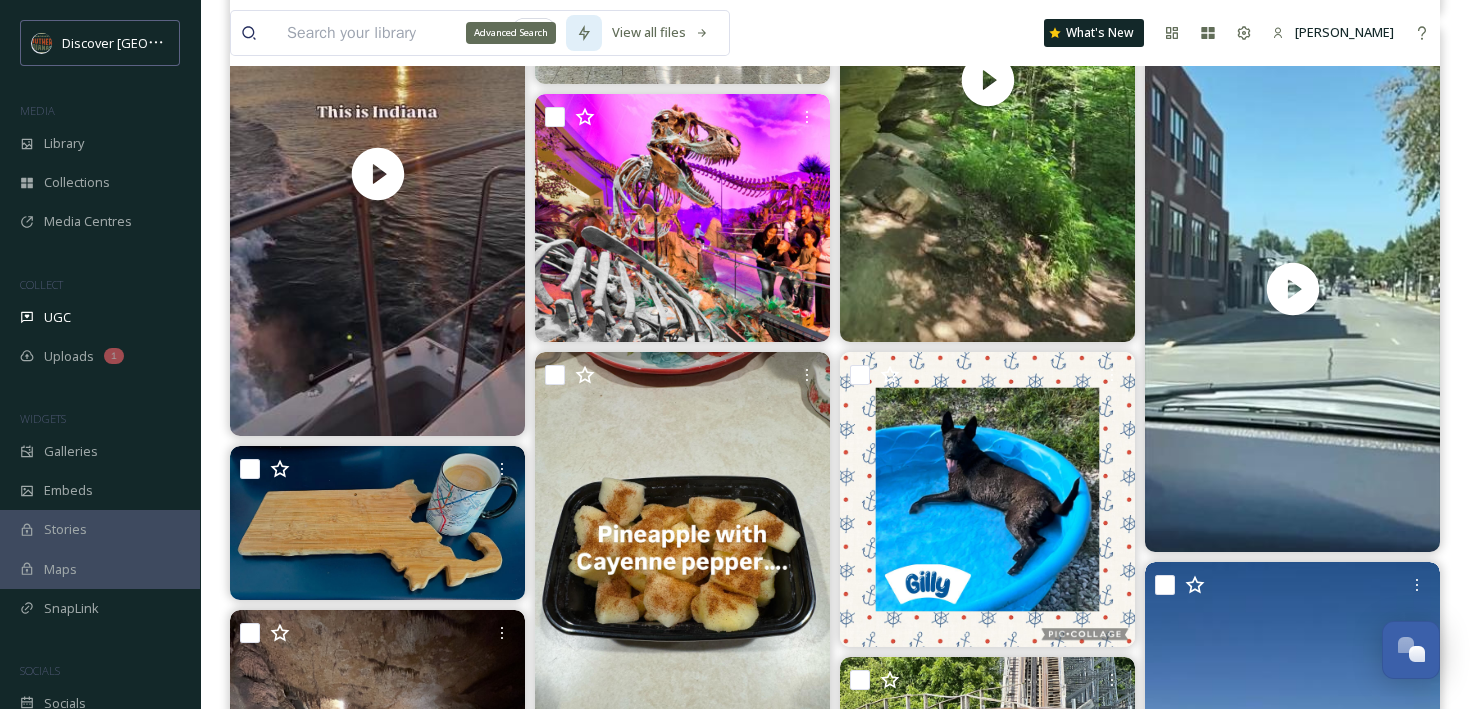 click 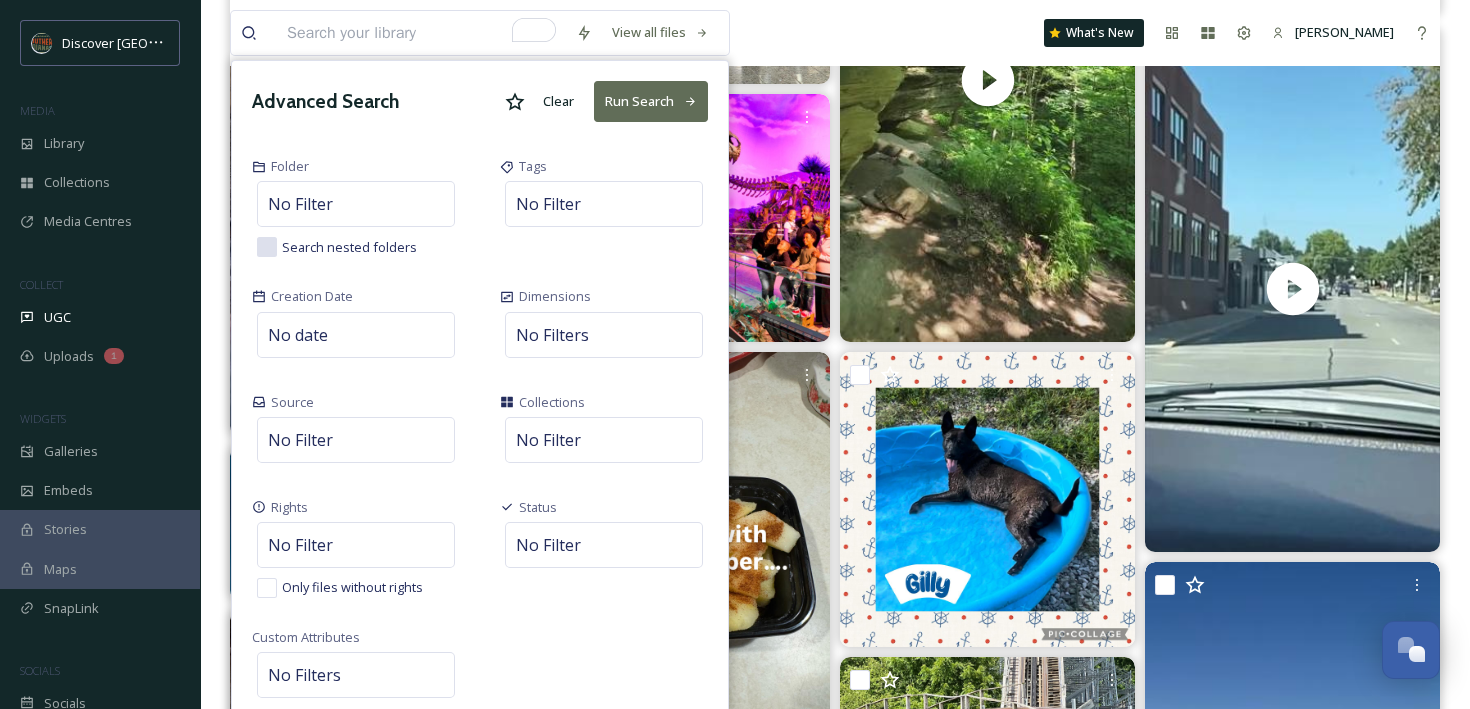 click on "View all files Advanced Search Clear Run Search Folder No Filter Search nested folders Tags No Filter Creation Date No date Dimensions No Filters Source No Filter Collections No Filter Rights No Filter Only files without rights Status No Filter Custom Attributes No Filters What's New [PERSON_NAME]" at bounding box center (835, 33) 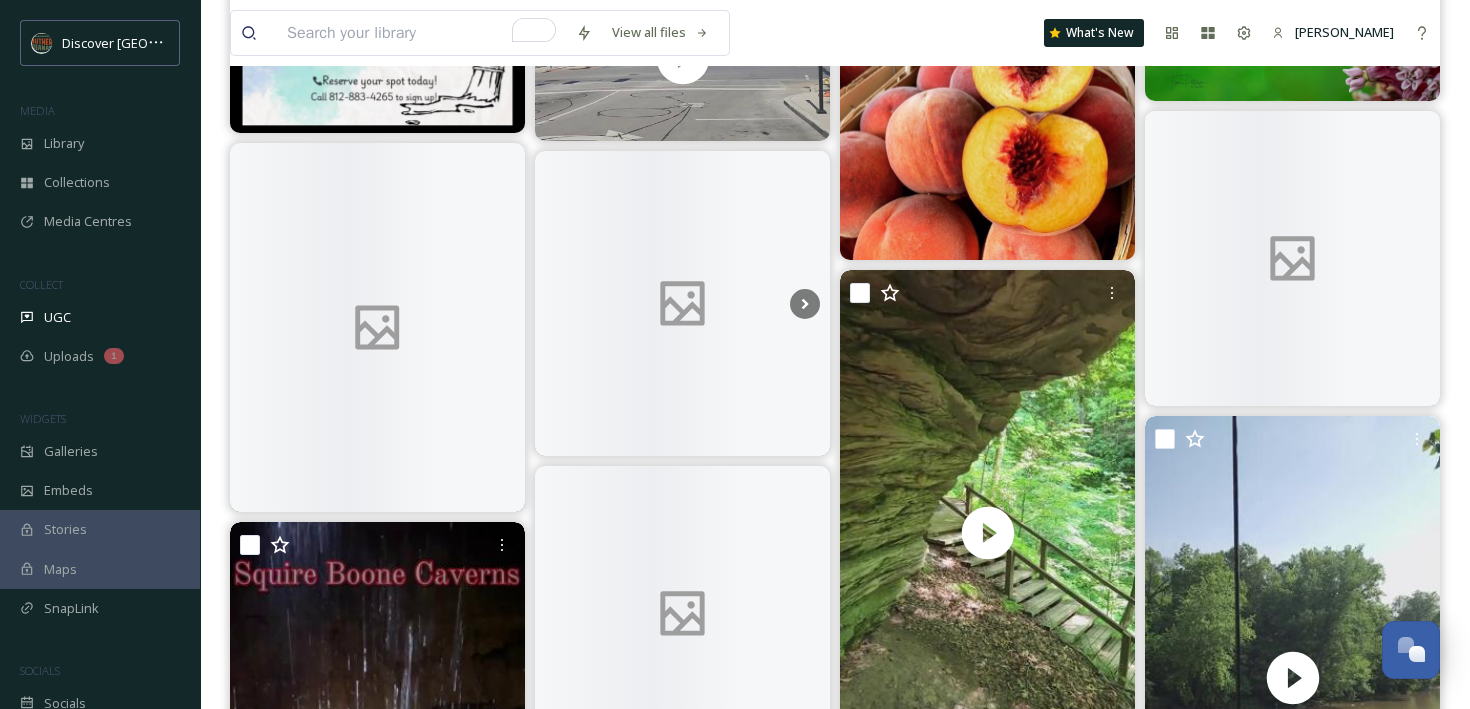 scroll, scrollTop: 11511, scrollLeft: 0, axis: vertical 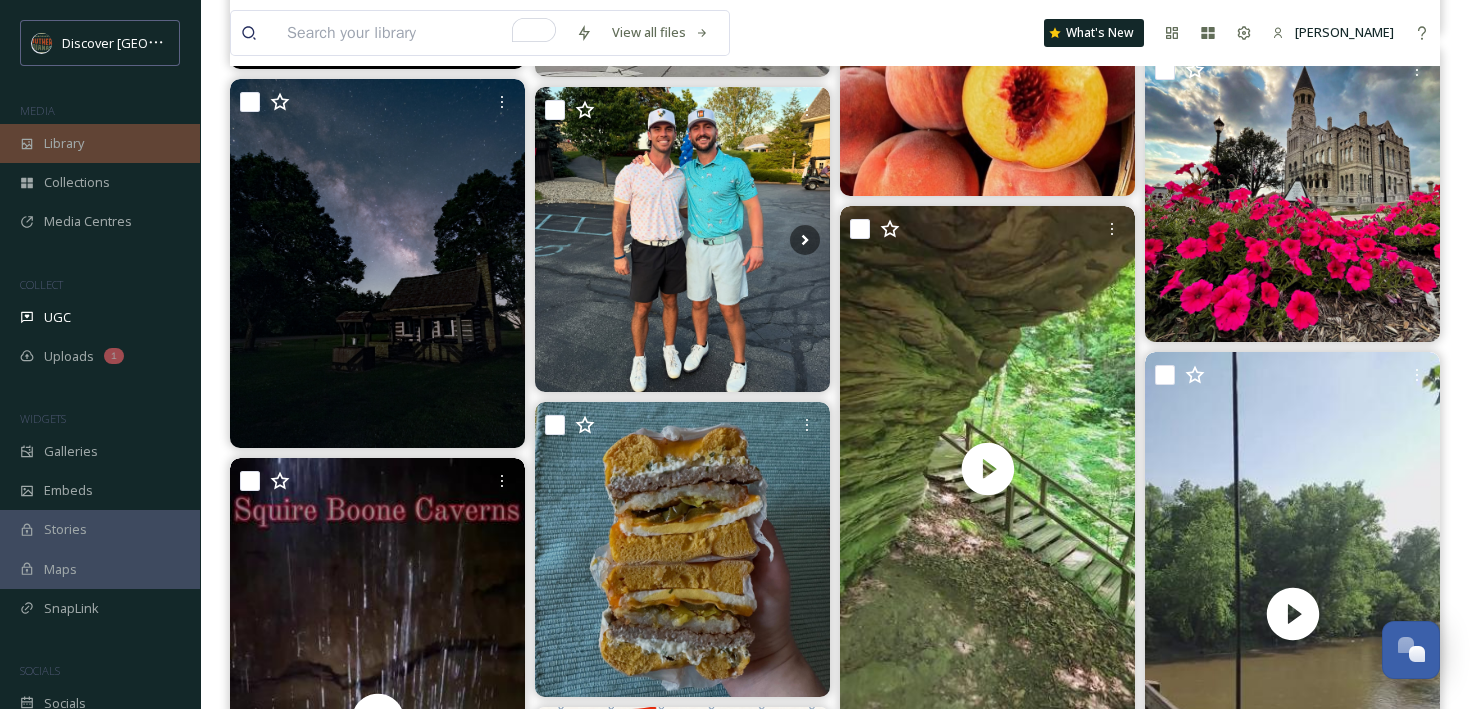 click on "Library" at bounding box center (64, 143) 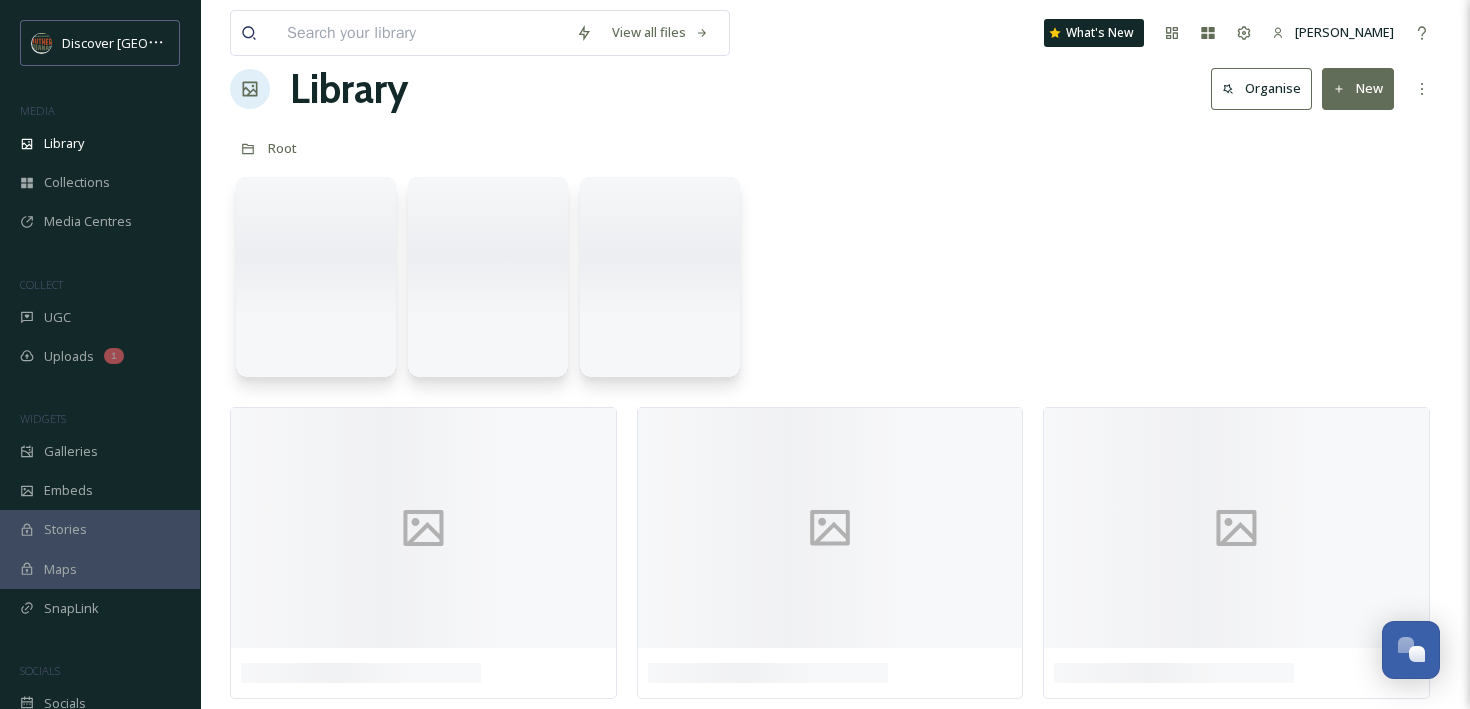 scroll, scrollTop: 0, scrollLeft: 0, axis: both 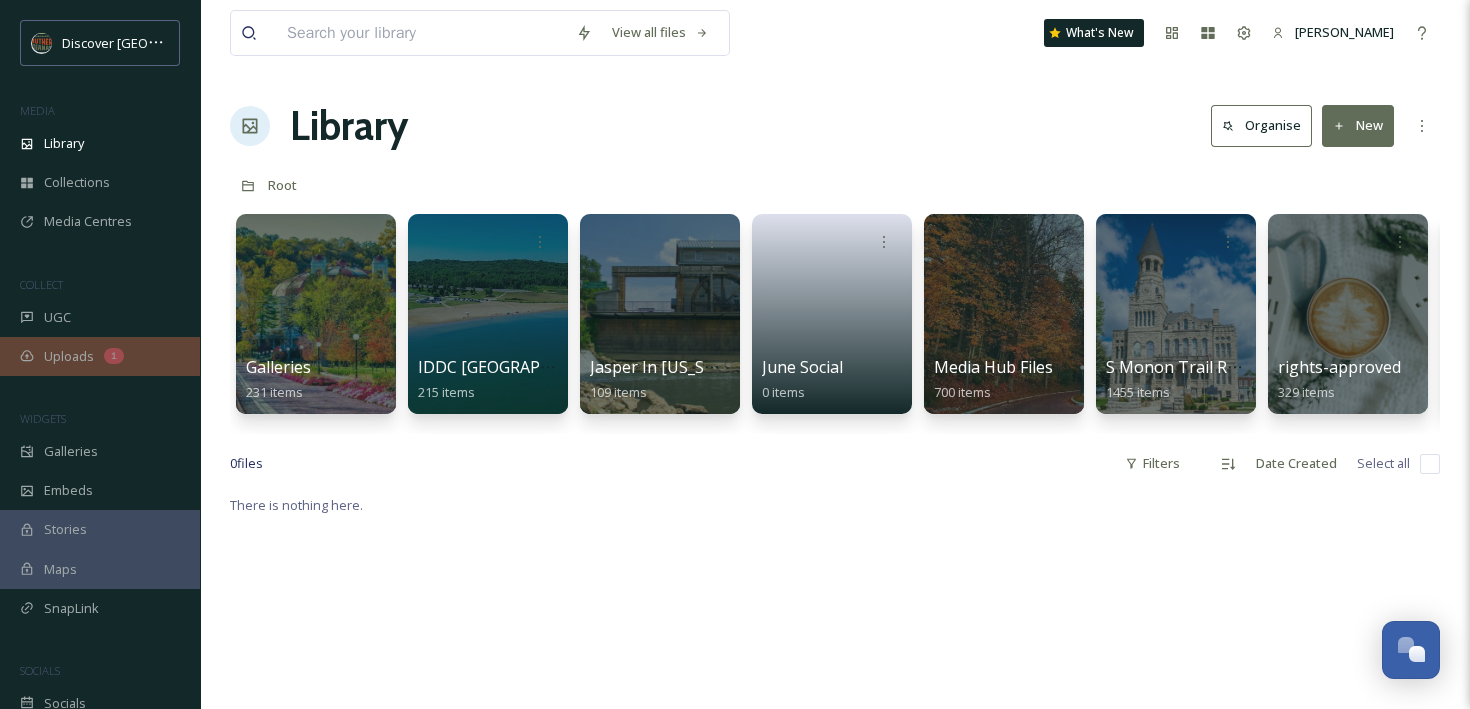 click on "Uploads" at bounding box center (69, 356) 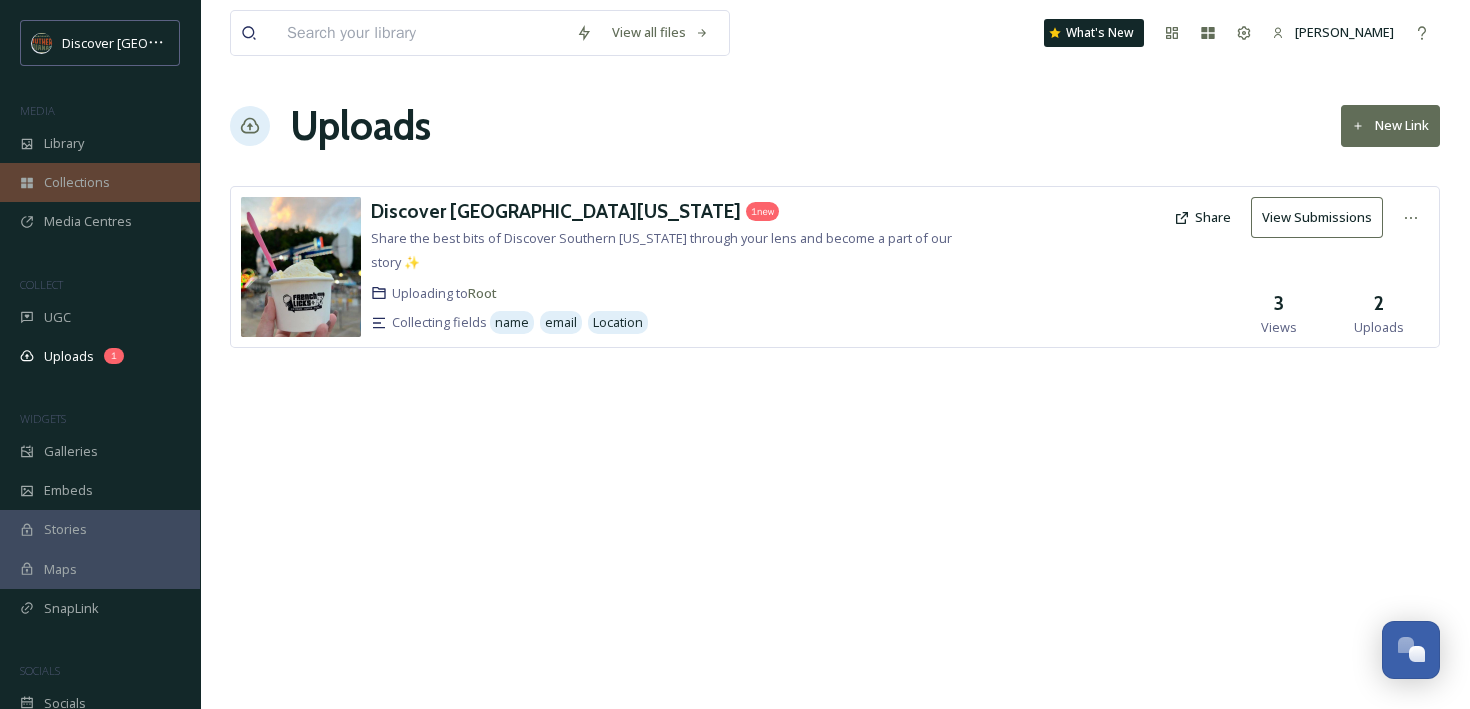 click on "Collections" at bounding box center [77, 182] 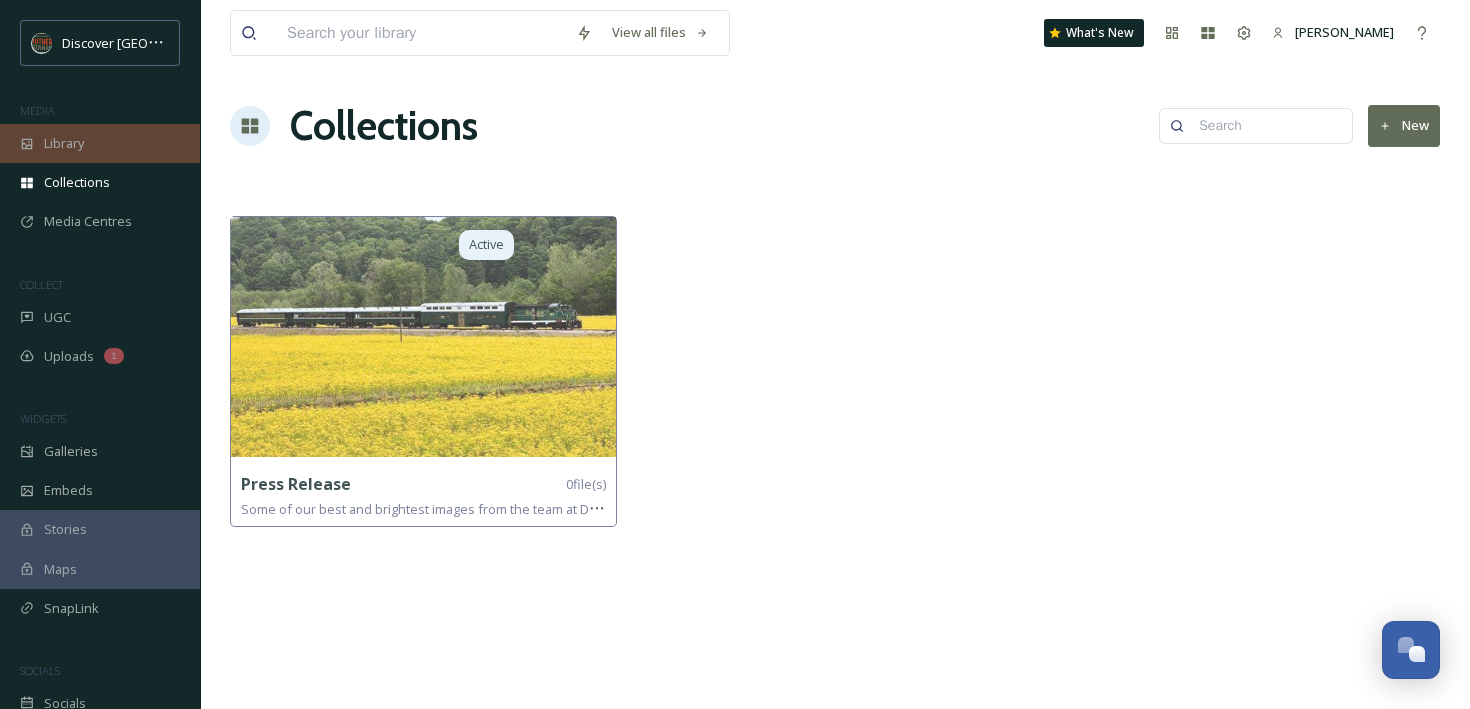 click on "Library" at bounding box center [64, 143] 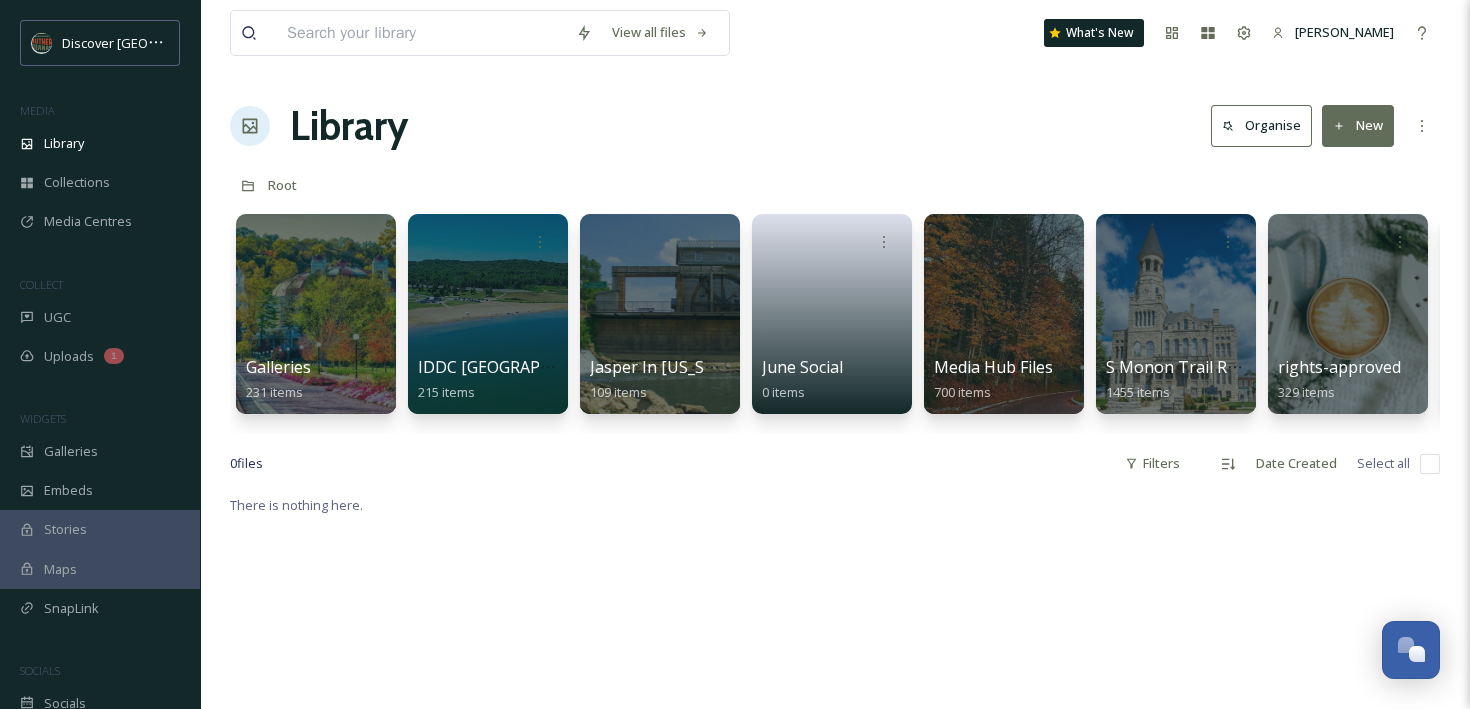 click on "View all files What's New [PERSON_NAME] Library Organise New Root Your Selections There is nothing here. Galleries 231   items IDDC [GEOGRAPHIC_DATA] 2024 215   items Jasper In [US_STATE] 109   items June Social 0   items Media Hub Files 700   items S Monon Trail Radius 1455   items rights-approved 329   items uploaded 1170   items 0  file s Filters Date Created Select all There is nothing here." at bounding box center (835, 601) 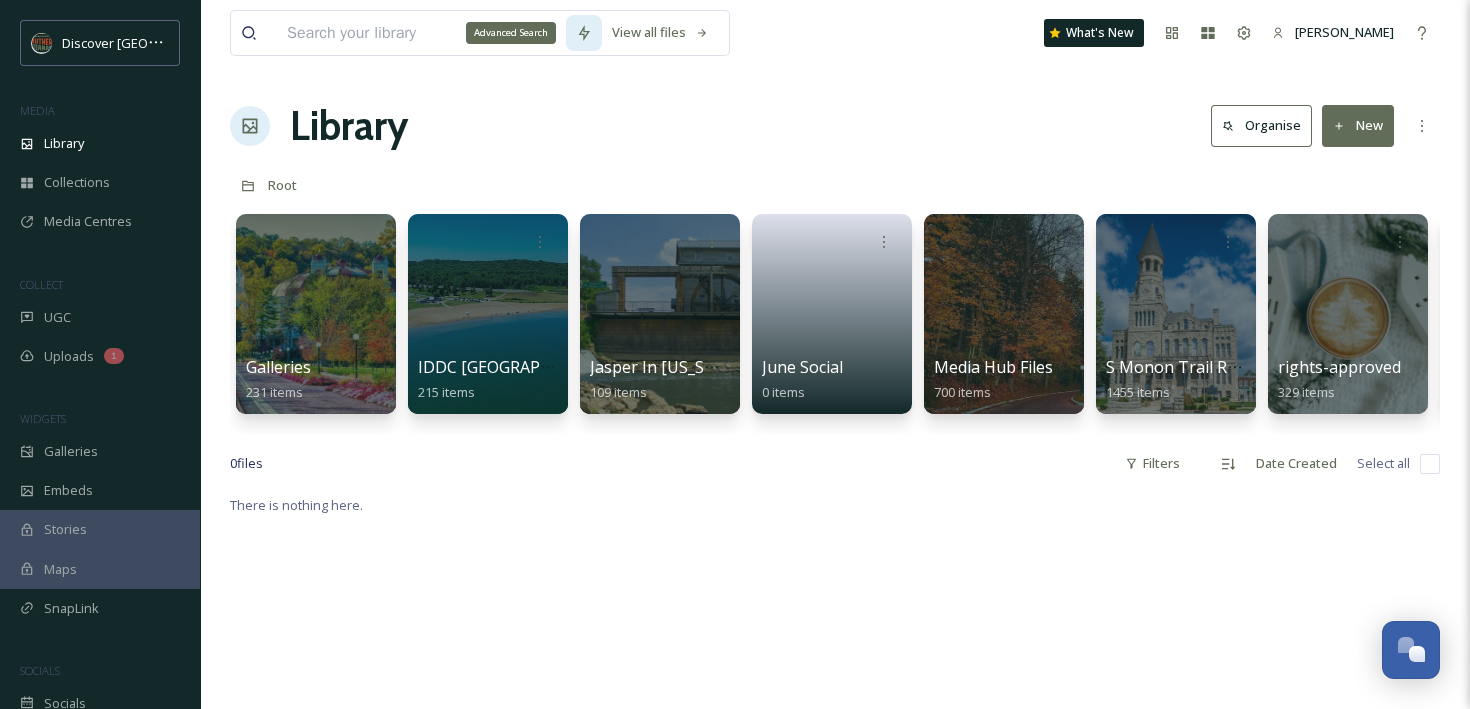 click 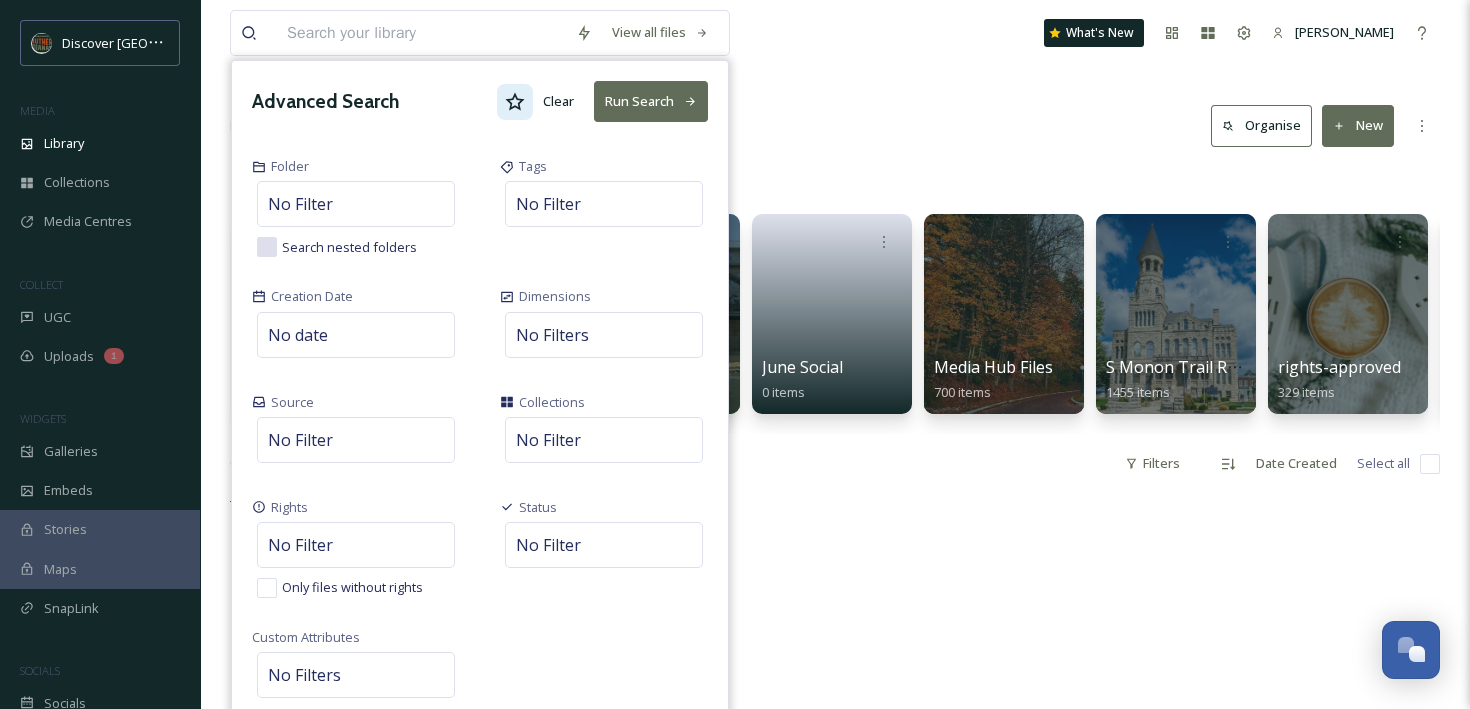 click 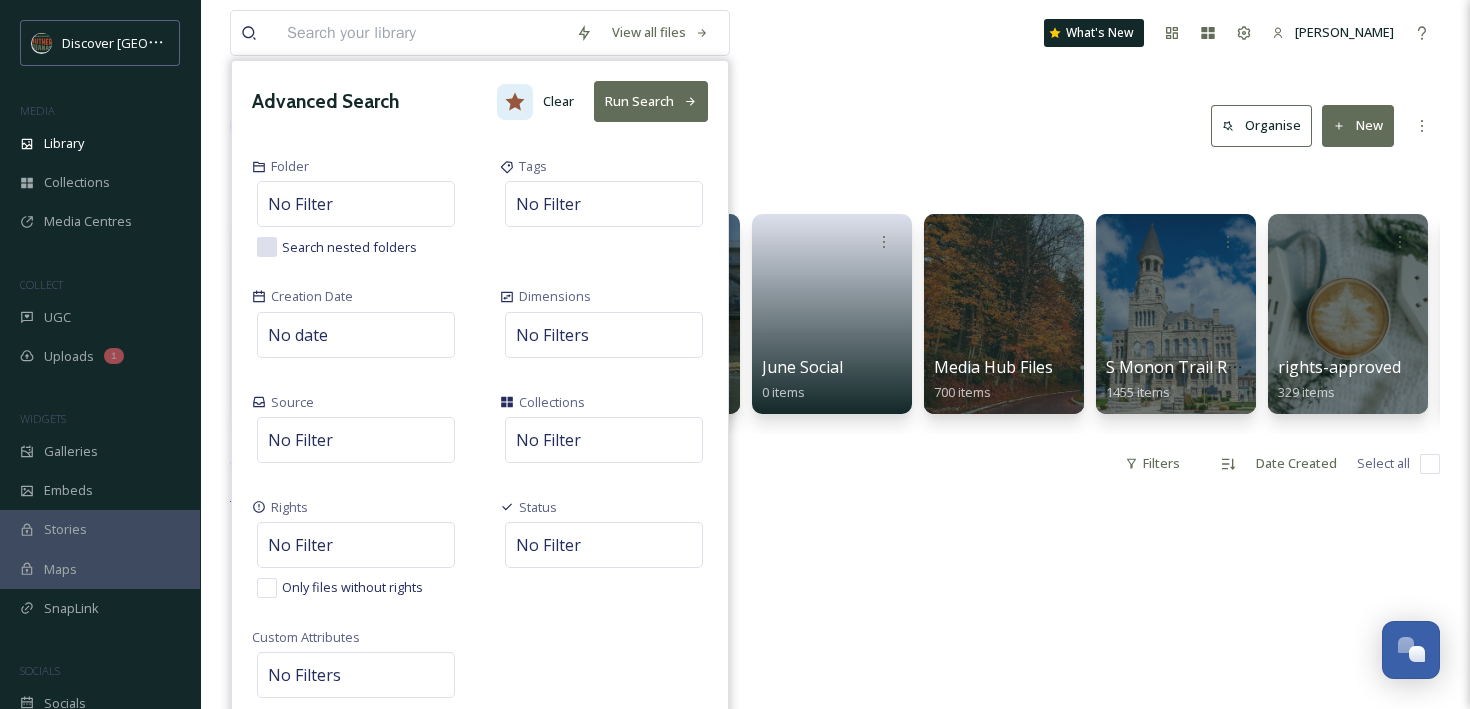 click on "Run Search" at bounding box center (651, 101) 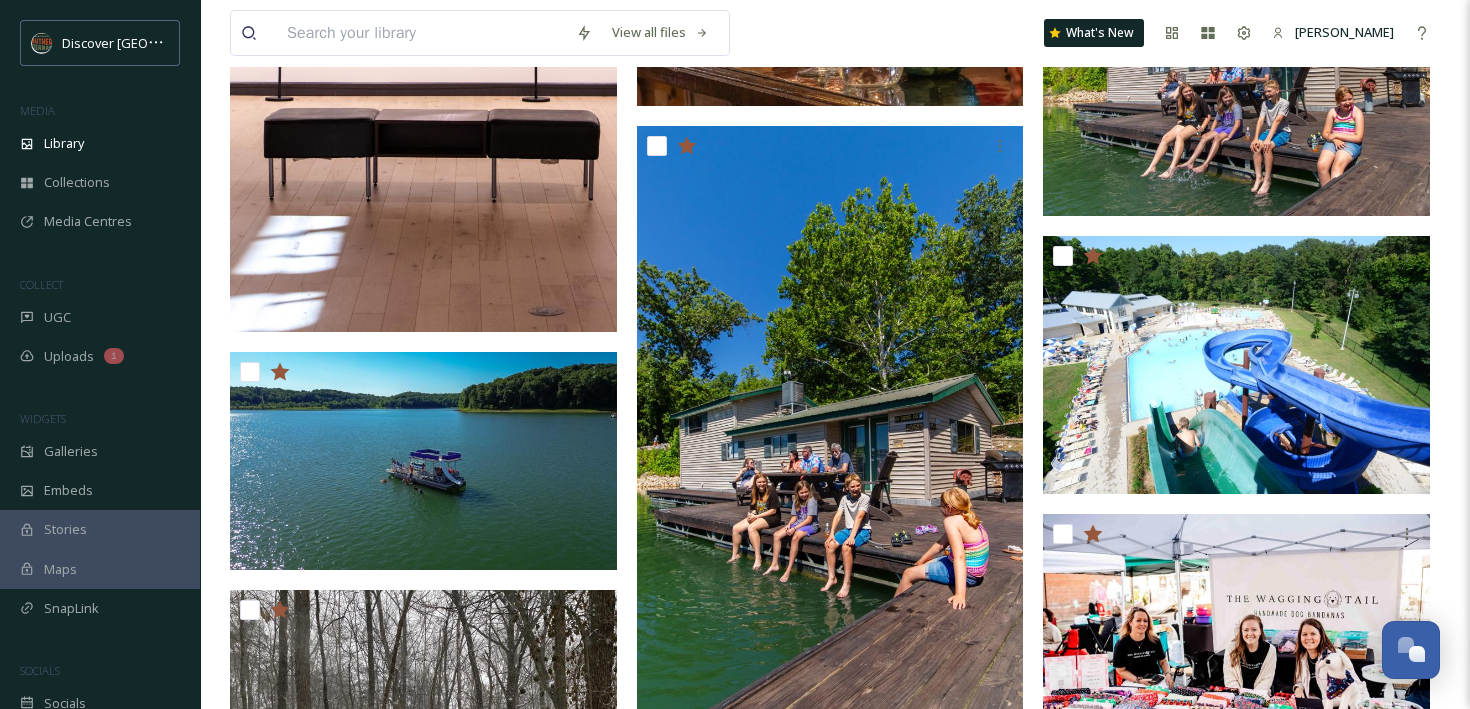 scroll, scrollTop: 3001, scrollLeft: 0, axis: vertical 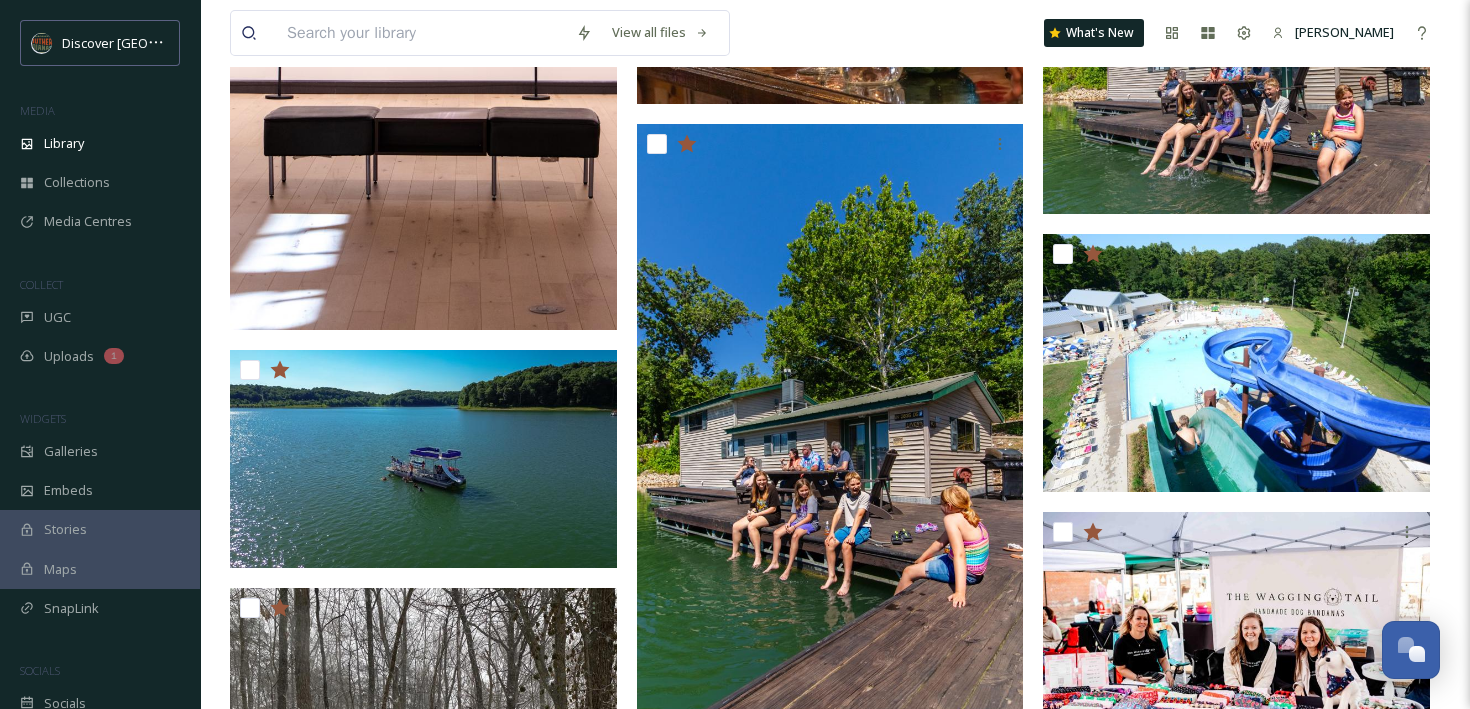 click on "View all files What's New [PERSON_NAME]" at bounding box center [835, 33] 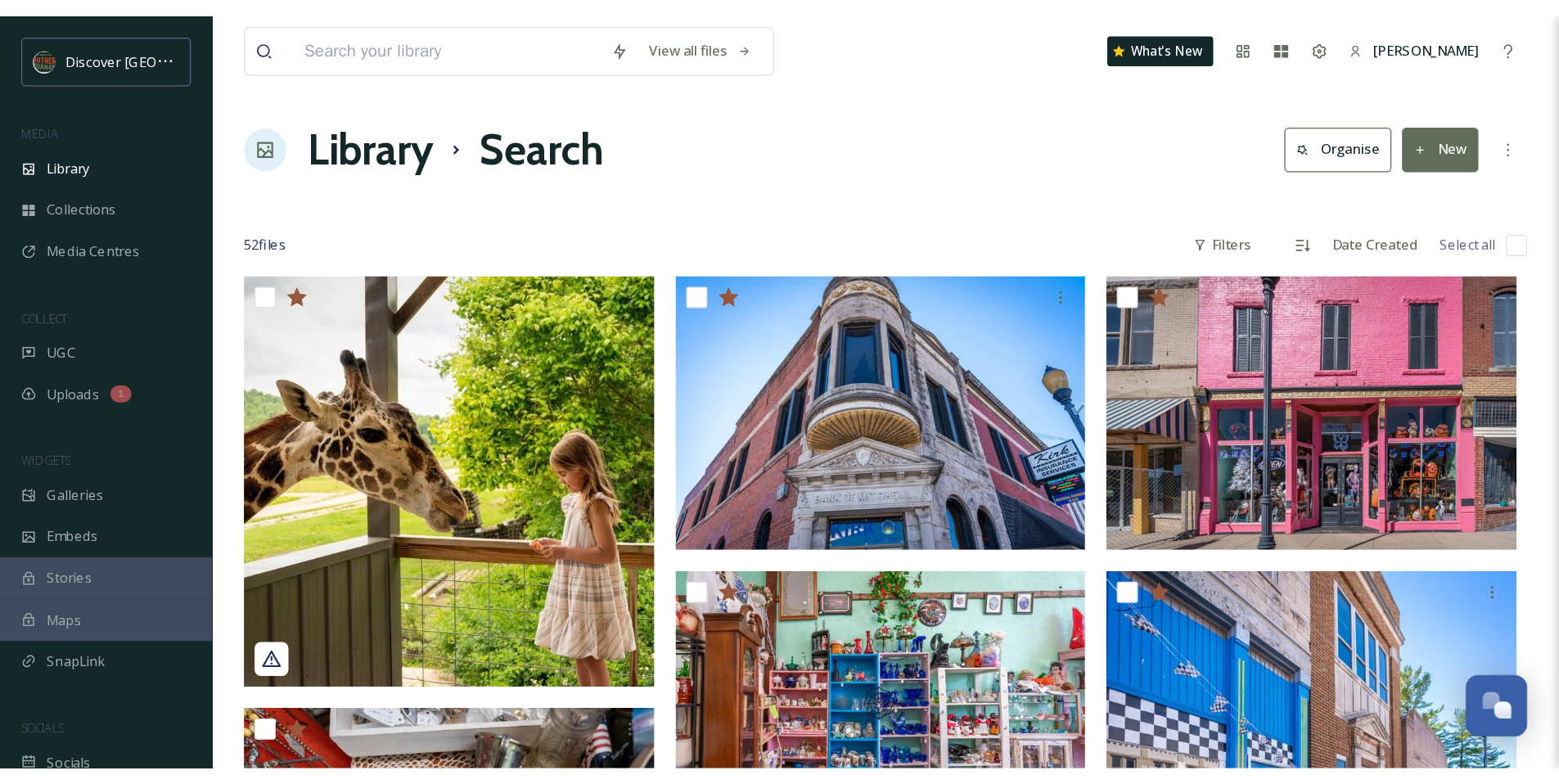 scroll, scrollTop: 177, scrollLeft: 0, axis: vertical 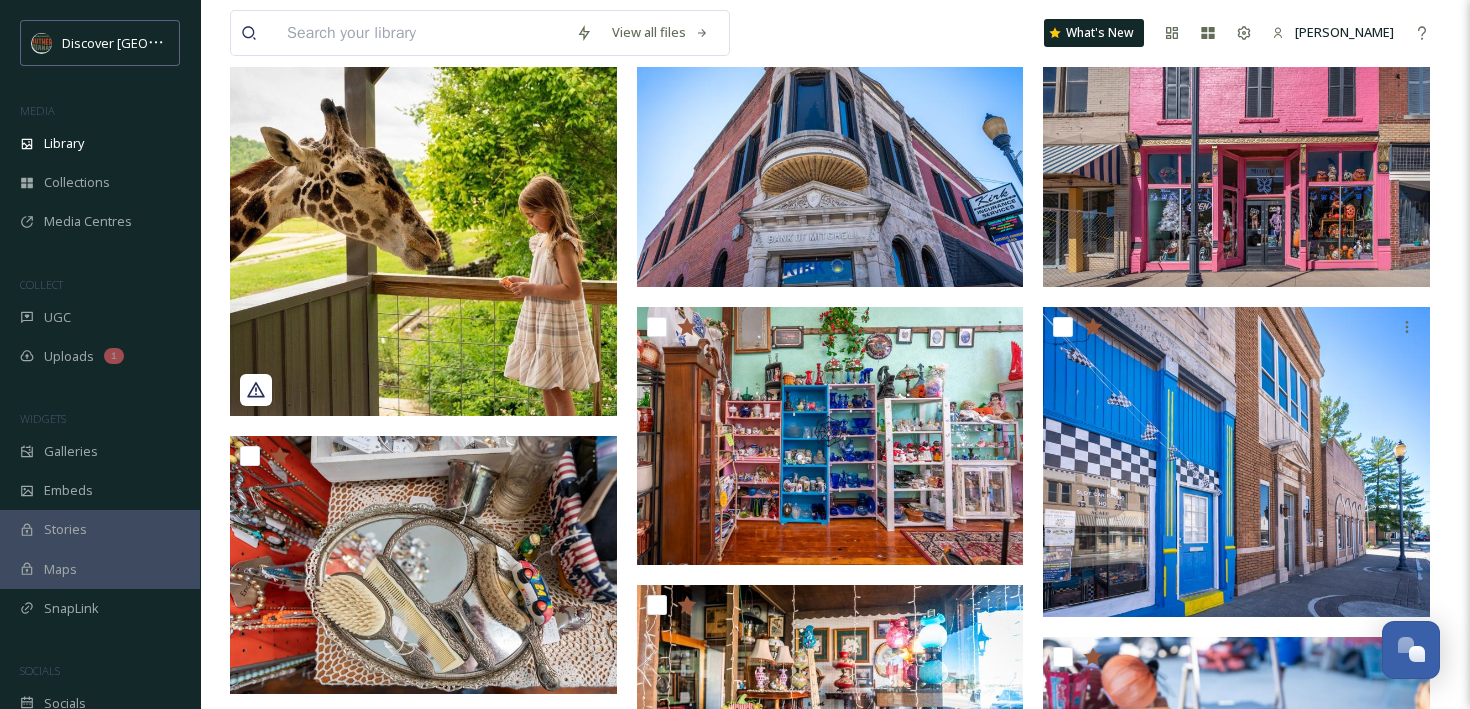 click on "View all files What's New [PERSON_NAME]" at bounding box center [835, 33] 